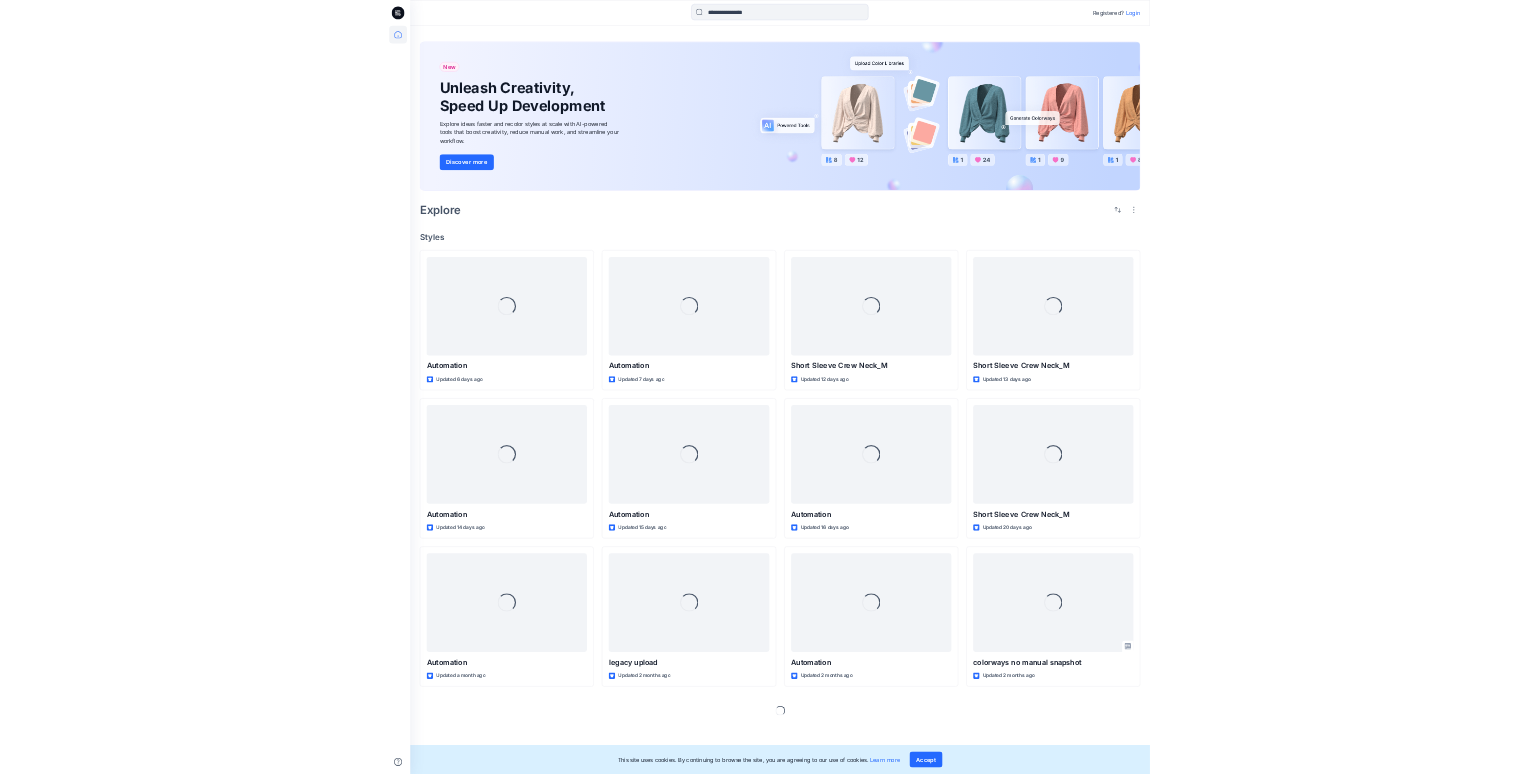 scroll, scrollTop: 0, scrollLeft: 0, axis: both 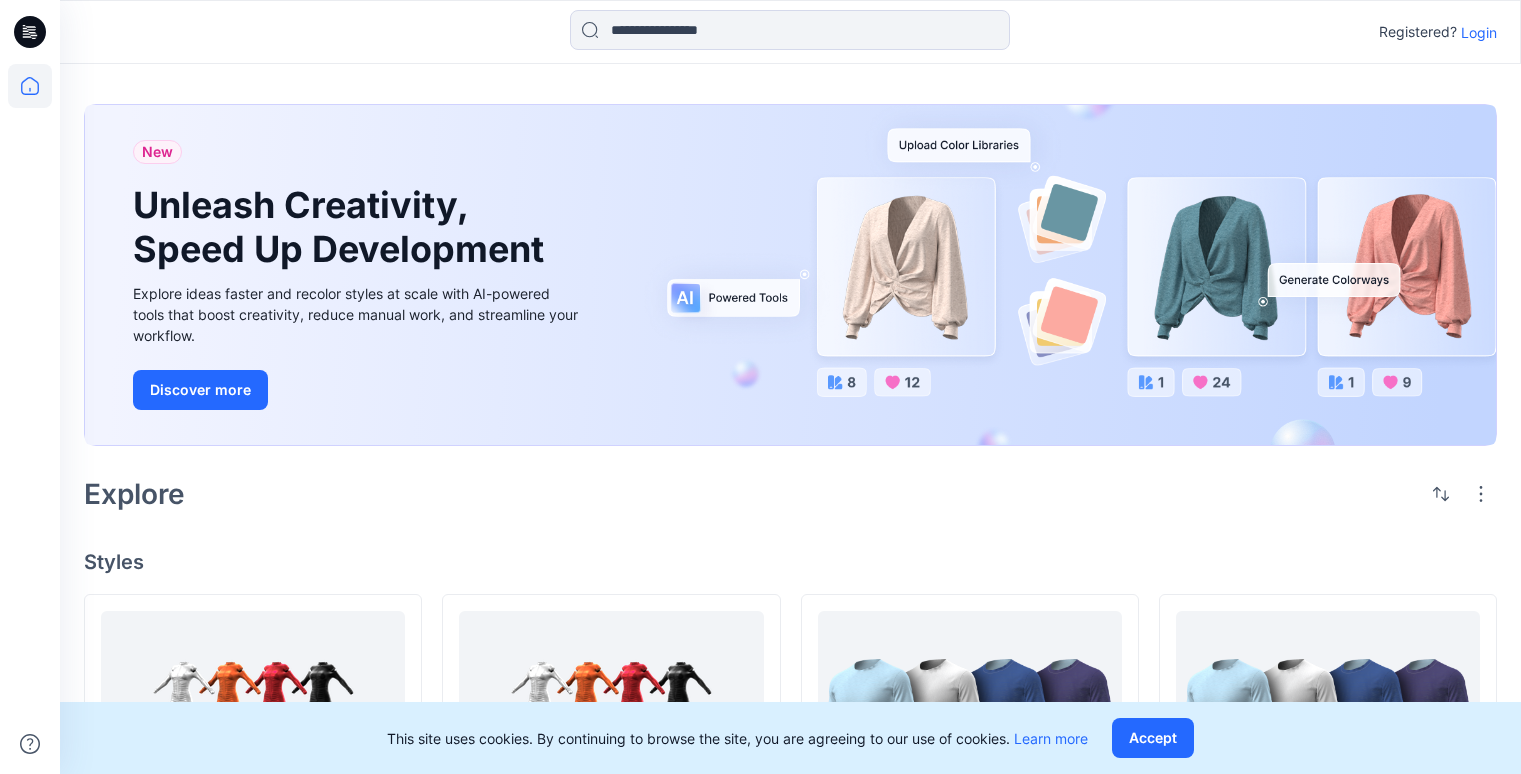 click on "Login" at bounding box center (1479, 32) 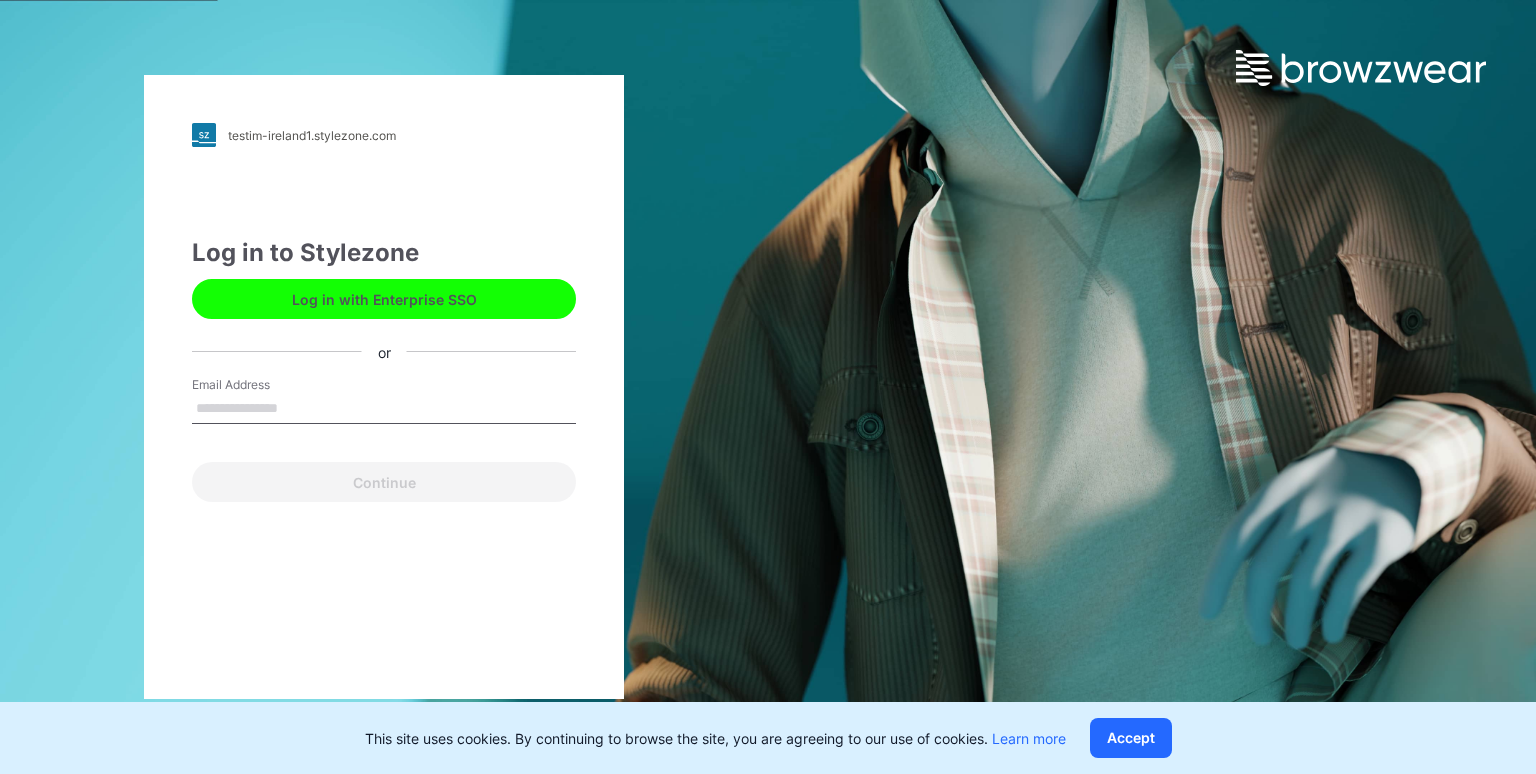 click on "Email Address" at bounding box center [384, 409] 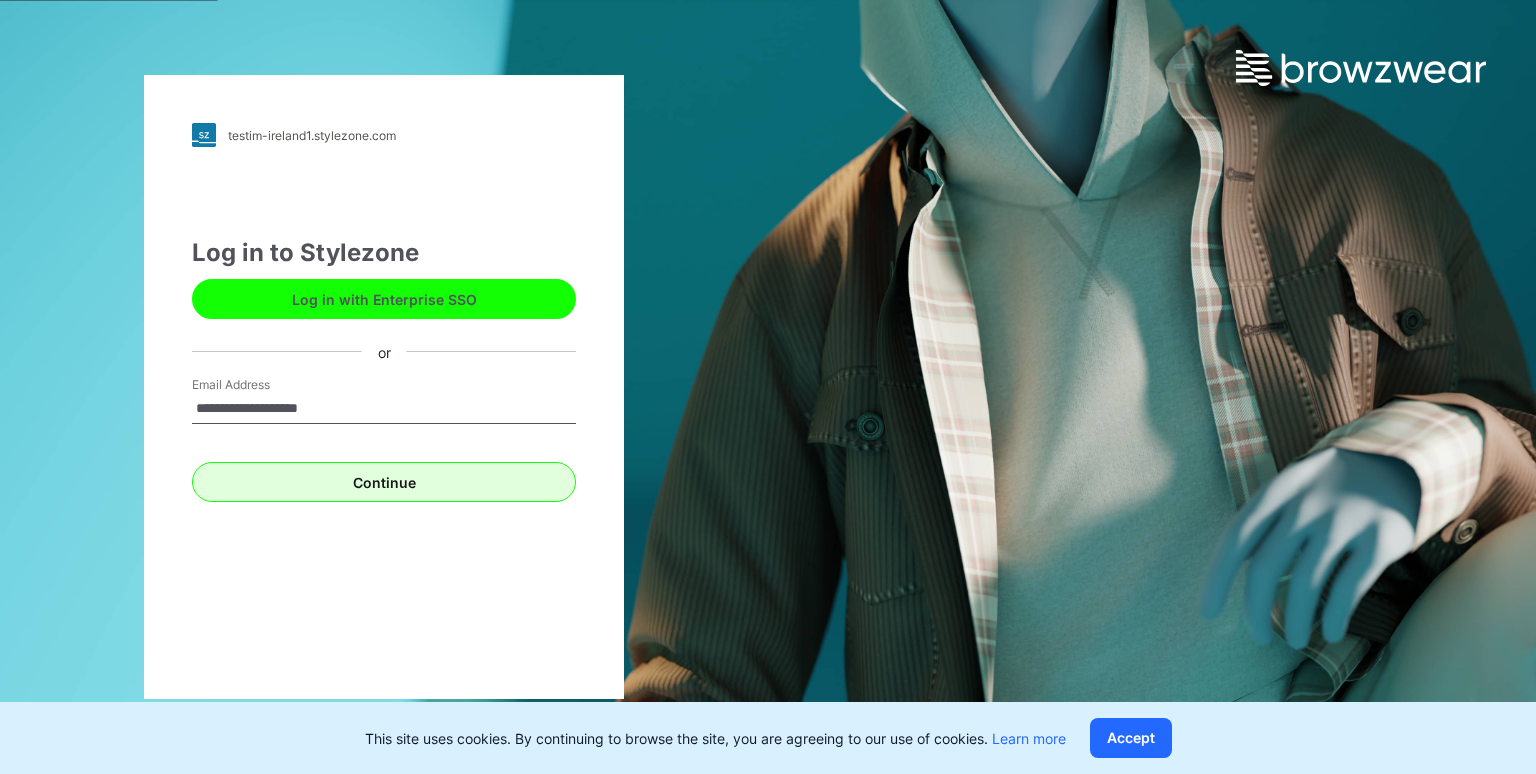 type on "**********" 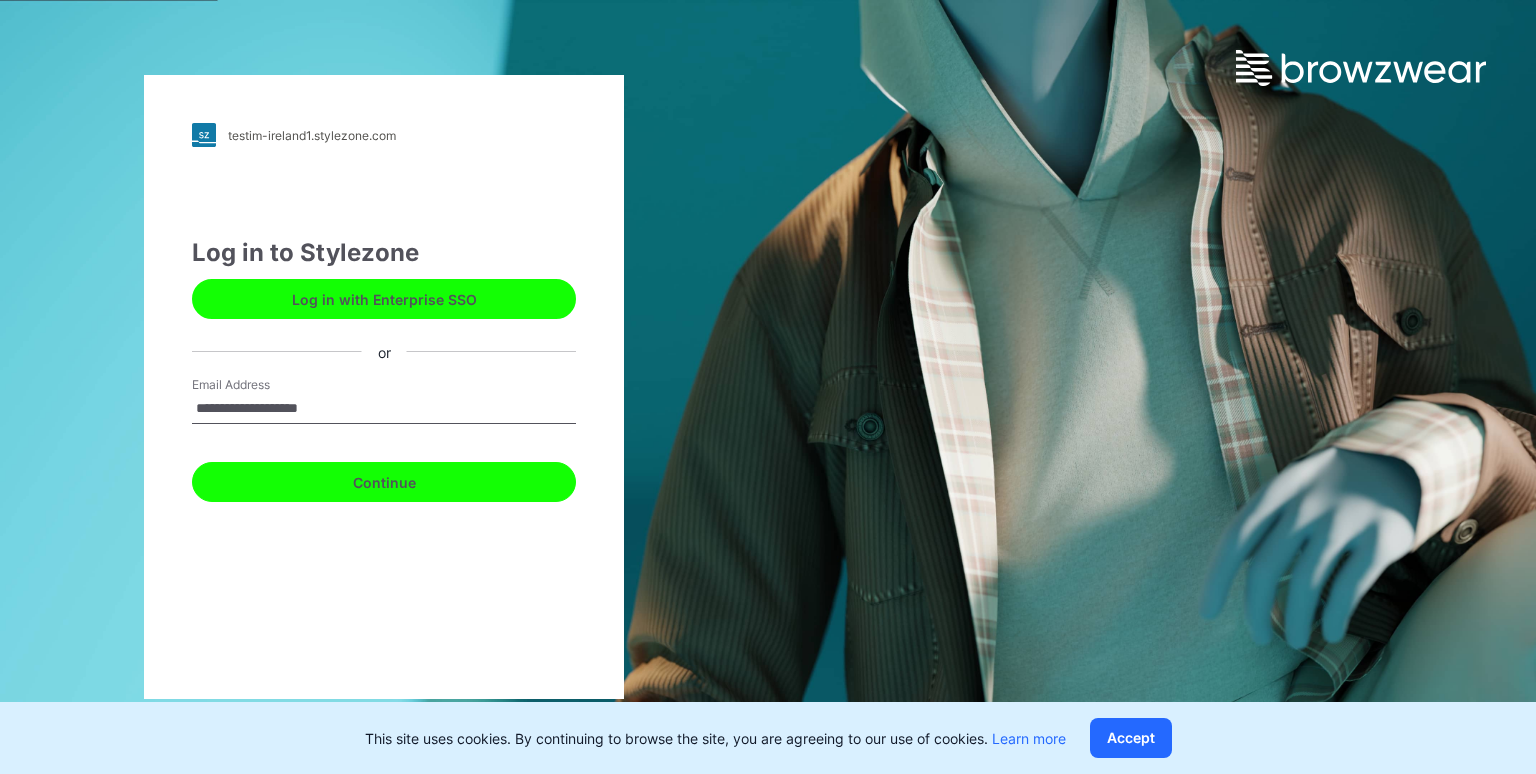 click on "Continue" at bounding box center (384, 482) 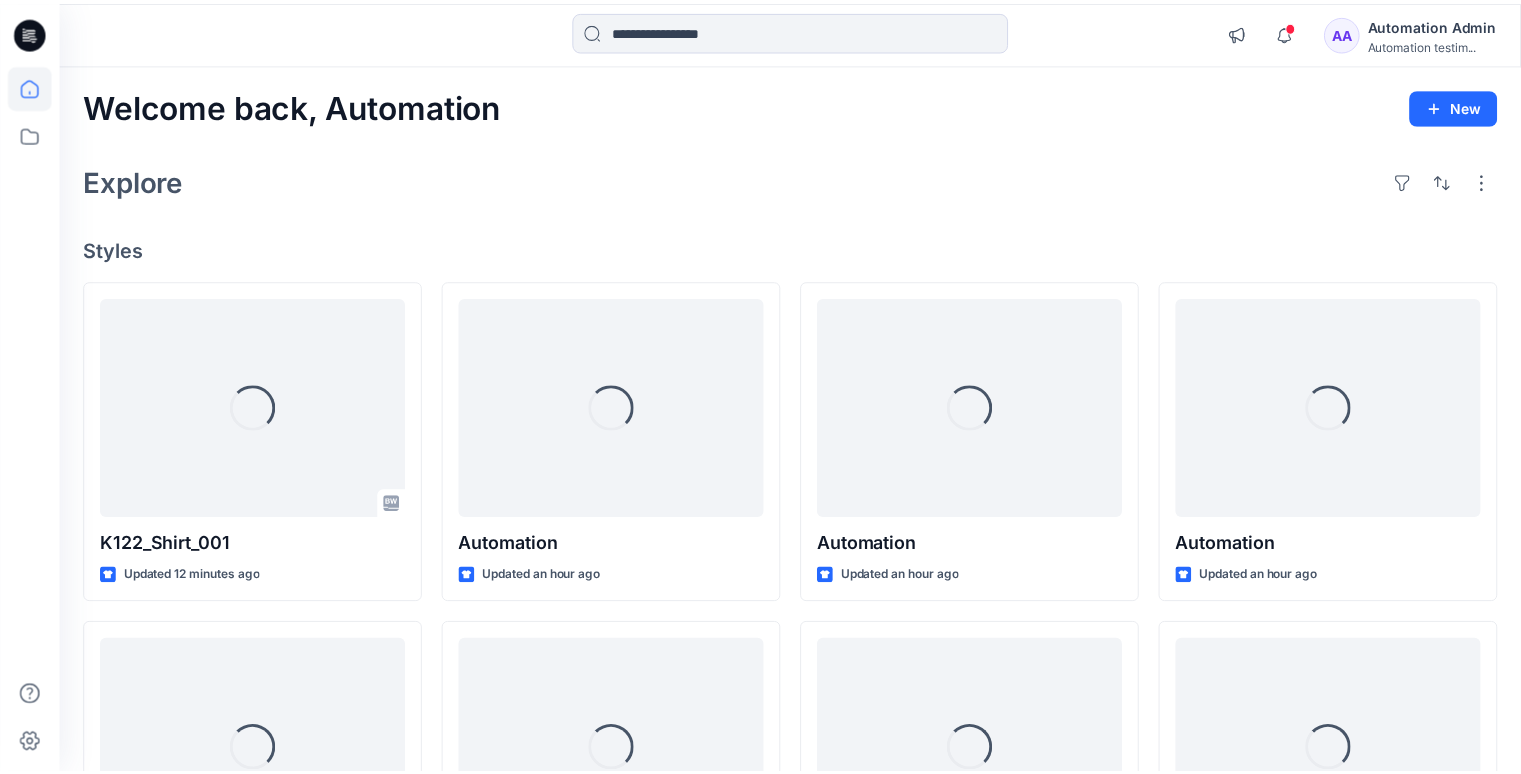 scroll, scrollTop: 0, scrollLeft: 0, axis: both 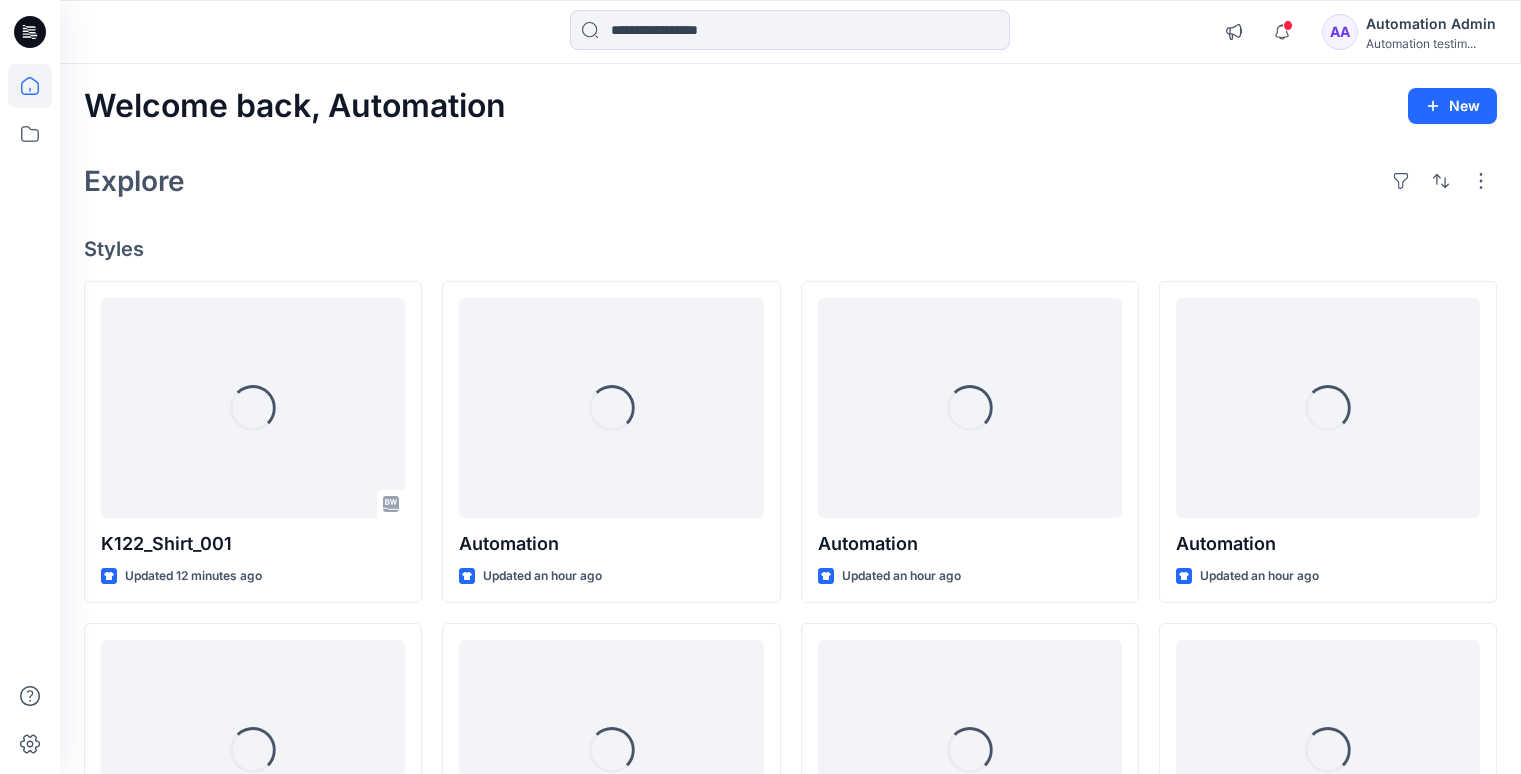 click 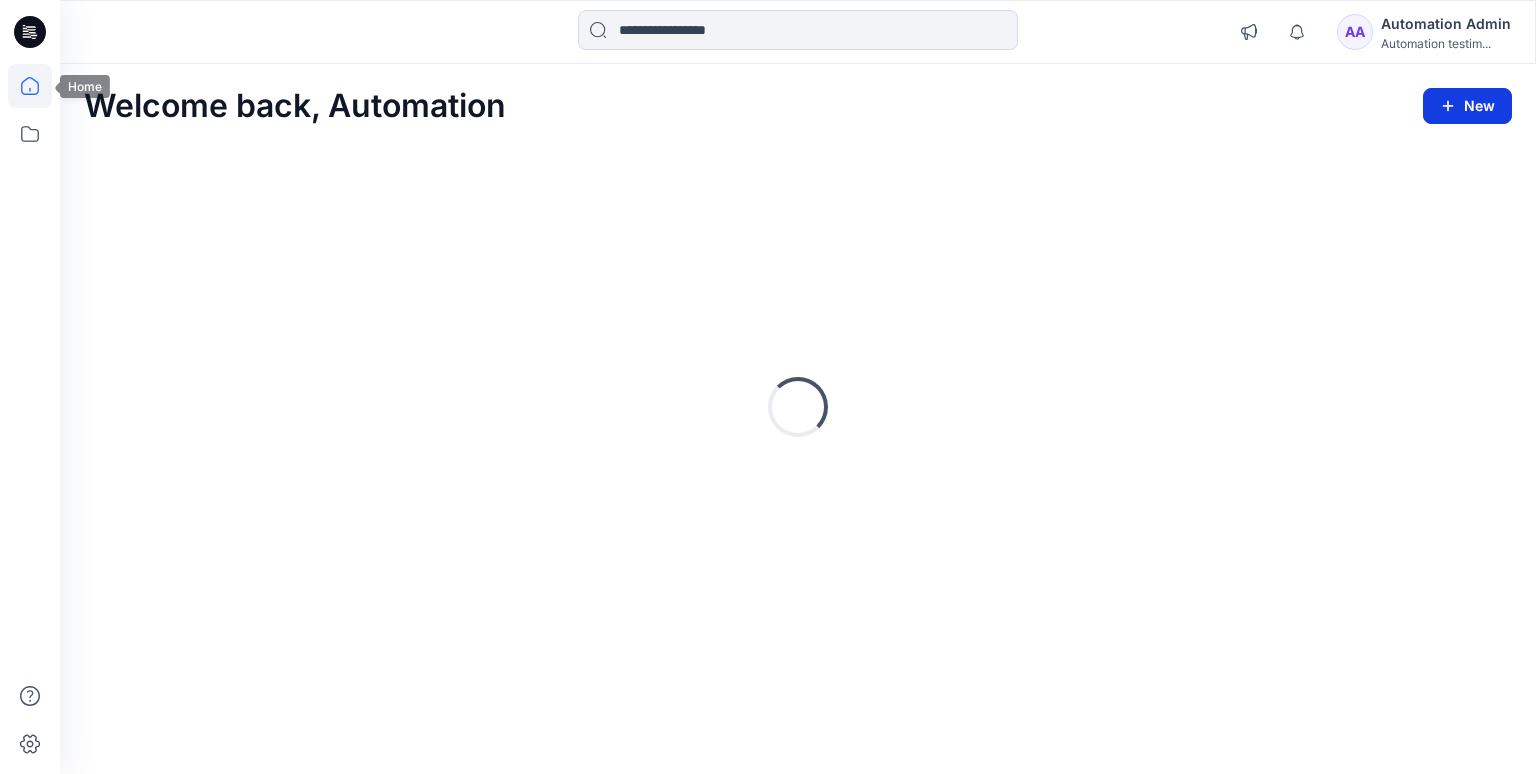 click on "New" at bounding box center [1467, 106] 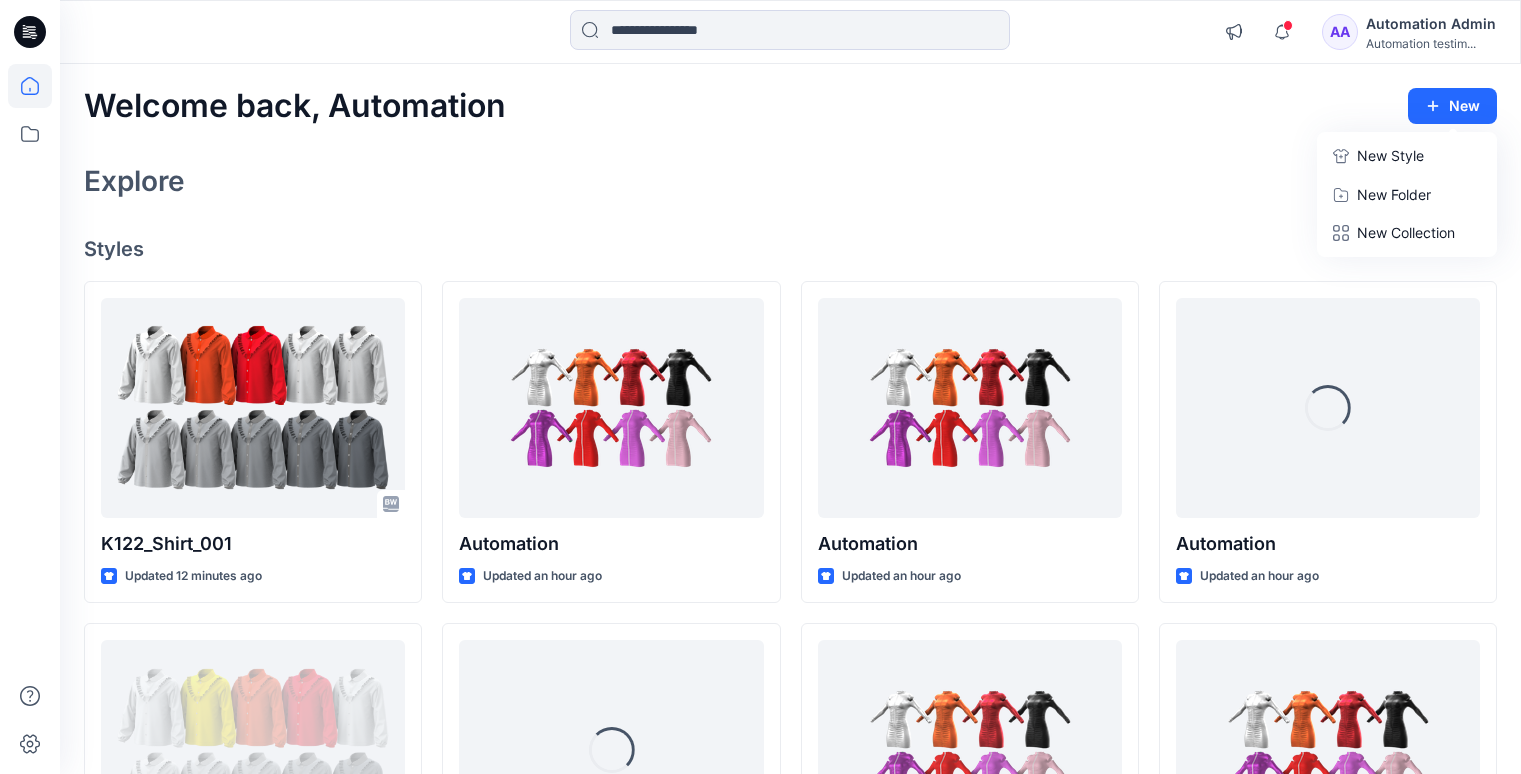 click on "New Style" at bounding box center (1390, 156) 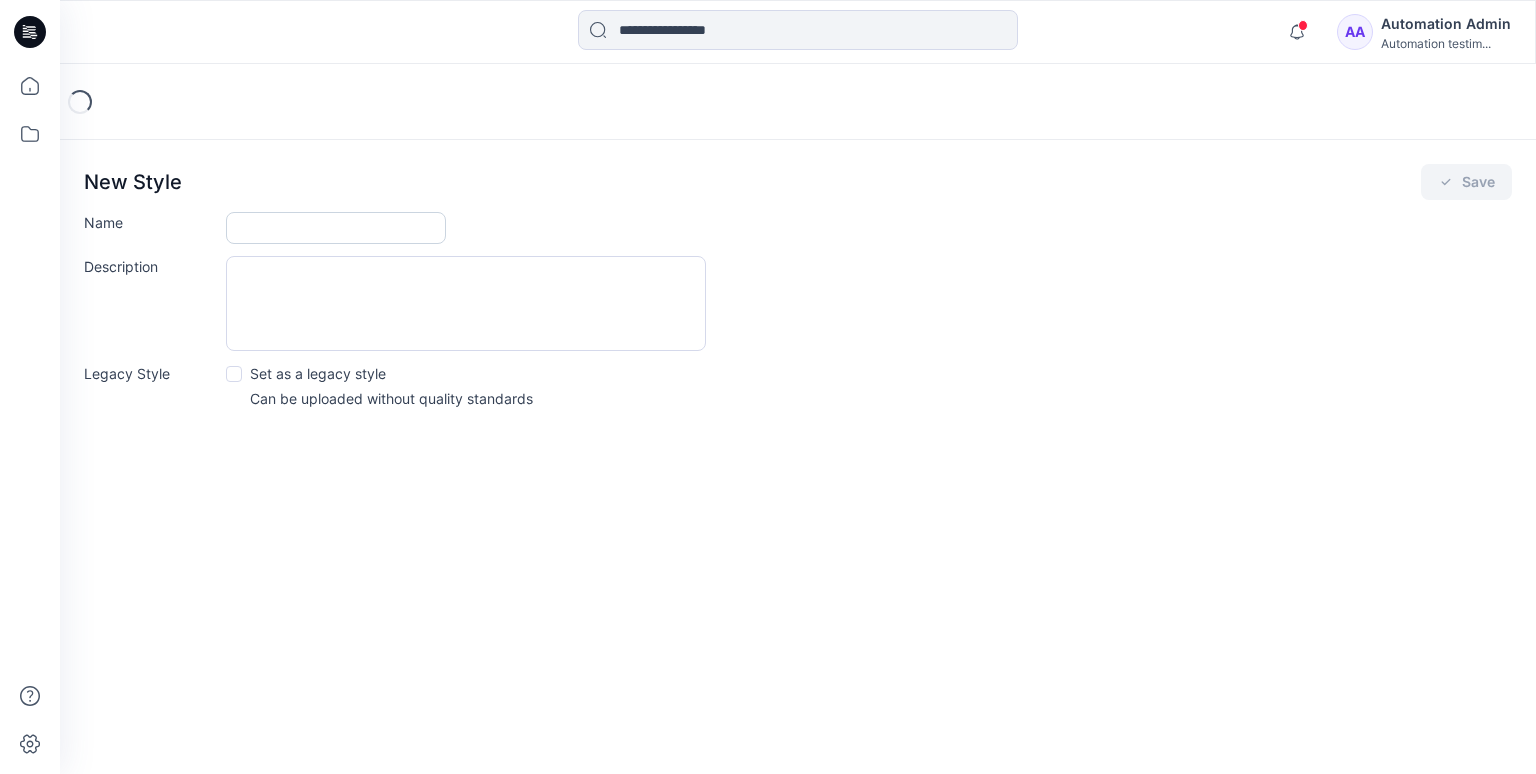 click on "Name" at bounding box center [336, 228] 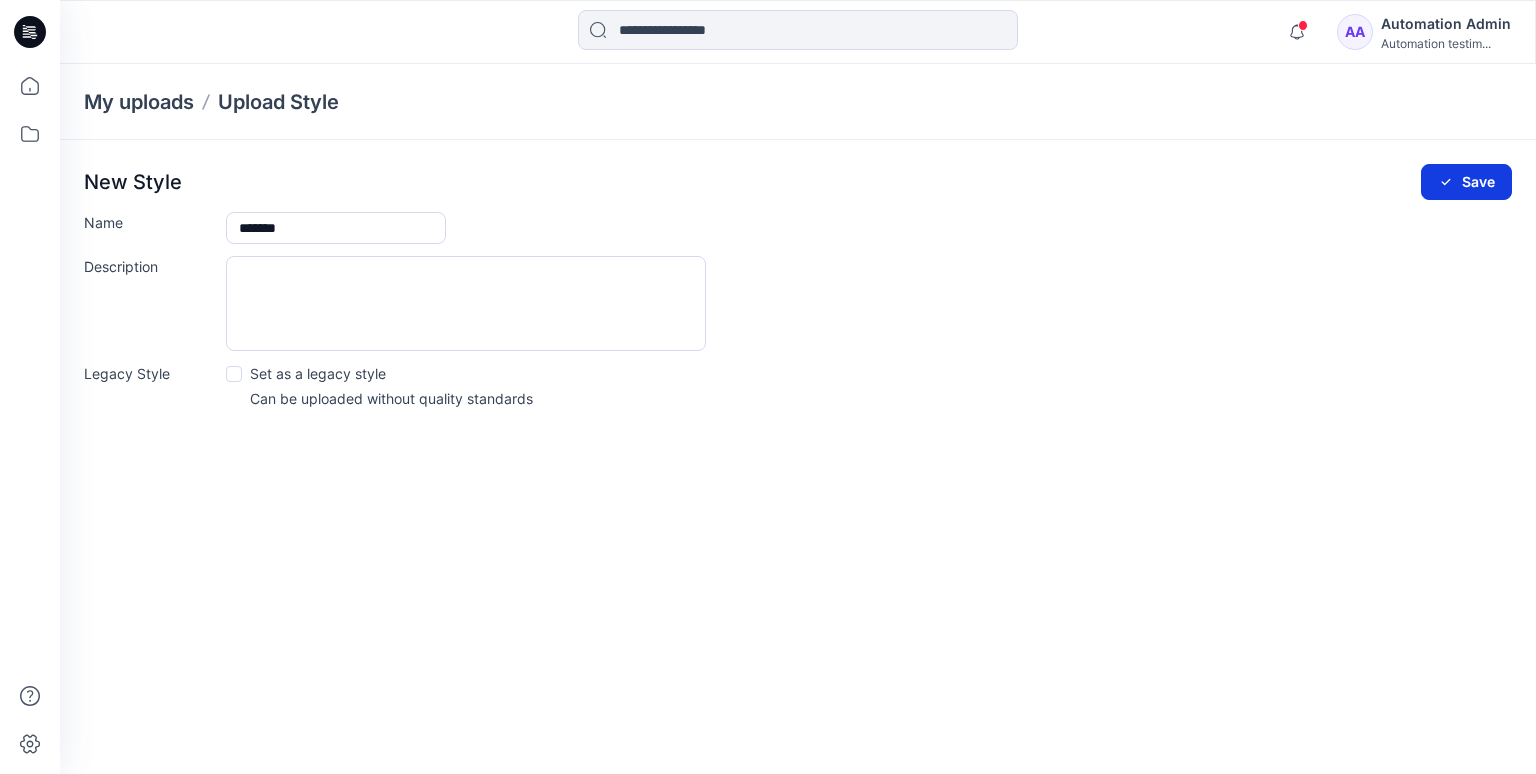 type on "*******" 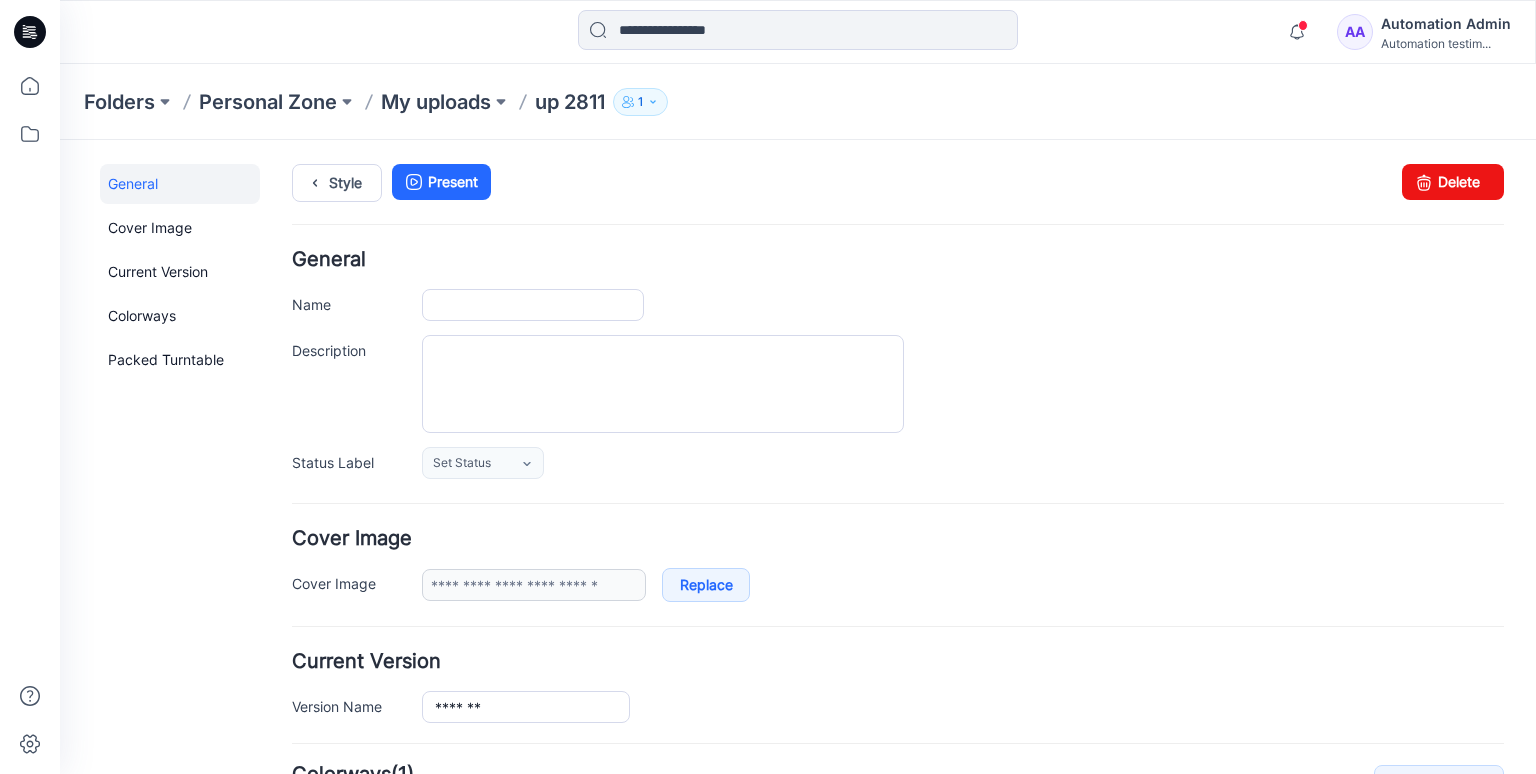 scroll, scrollTop: 424, scrollLeft: 0, axis: vertical 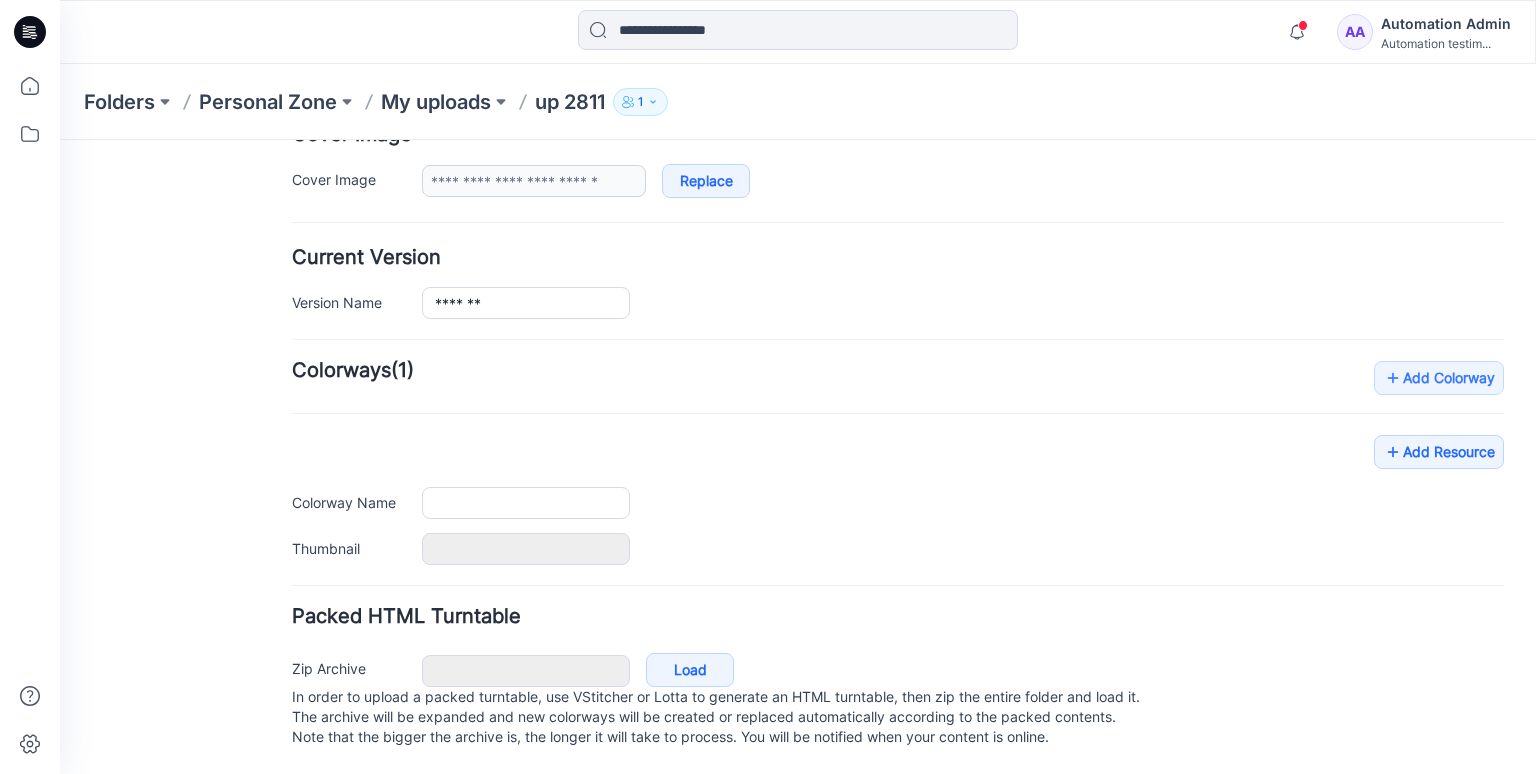 type on "*******" 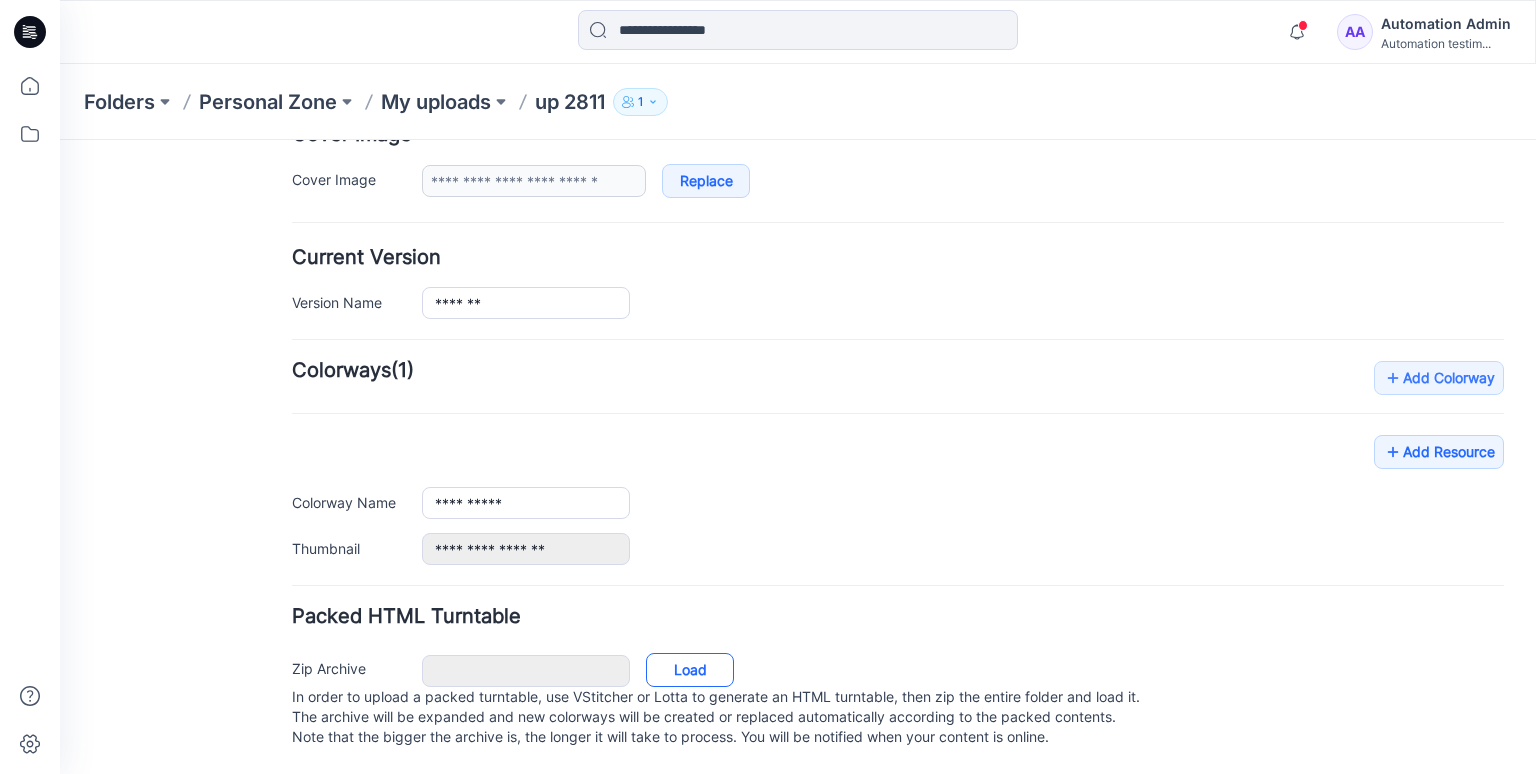 click on "Load" at bounding box center [690, 670] 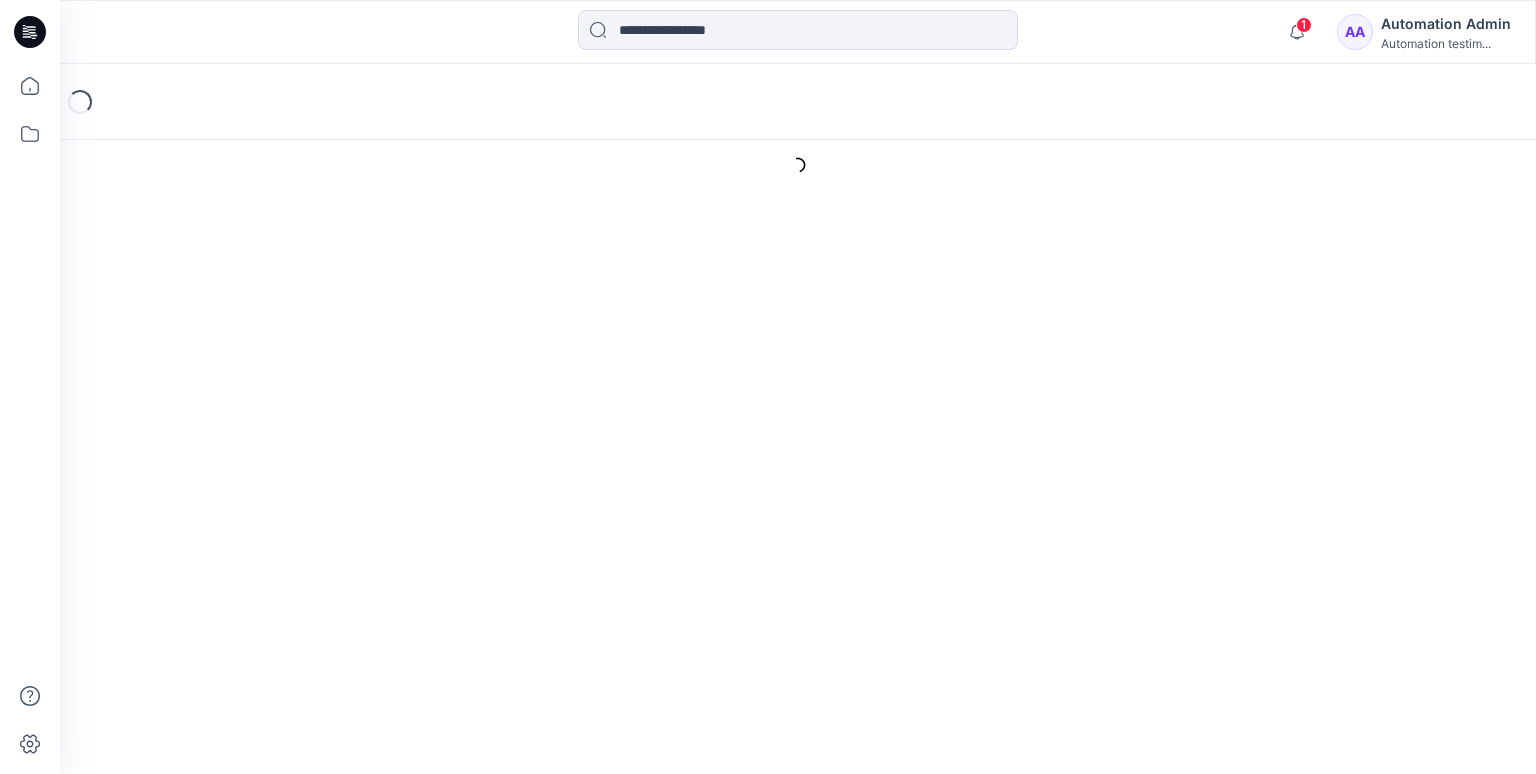 scroll, scrollTop: 0, scrollLeft: 0, axis: both 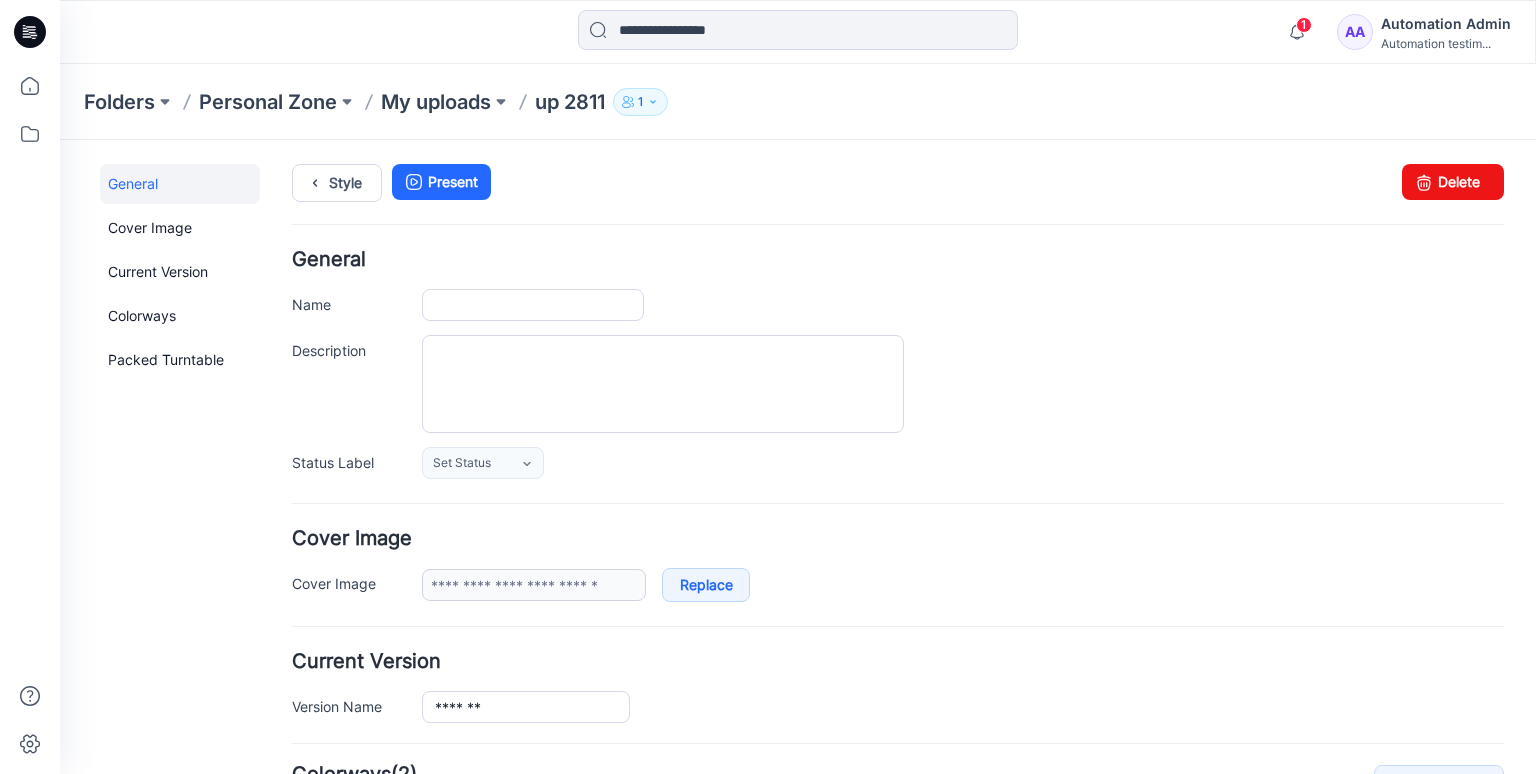type on "*******" 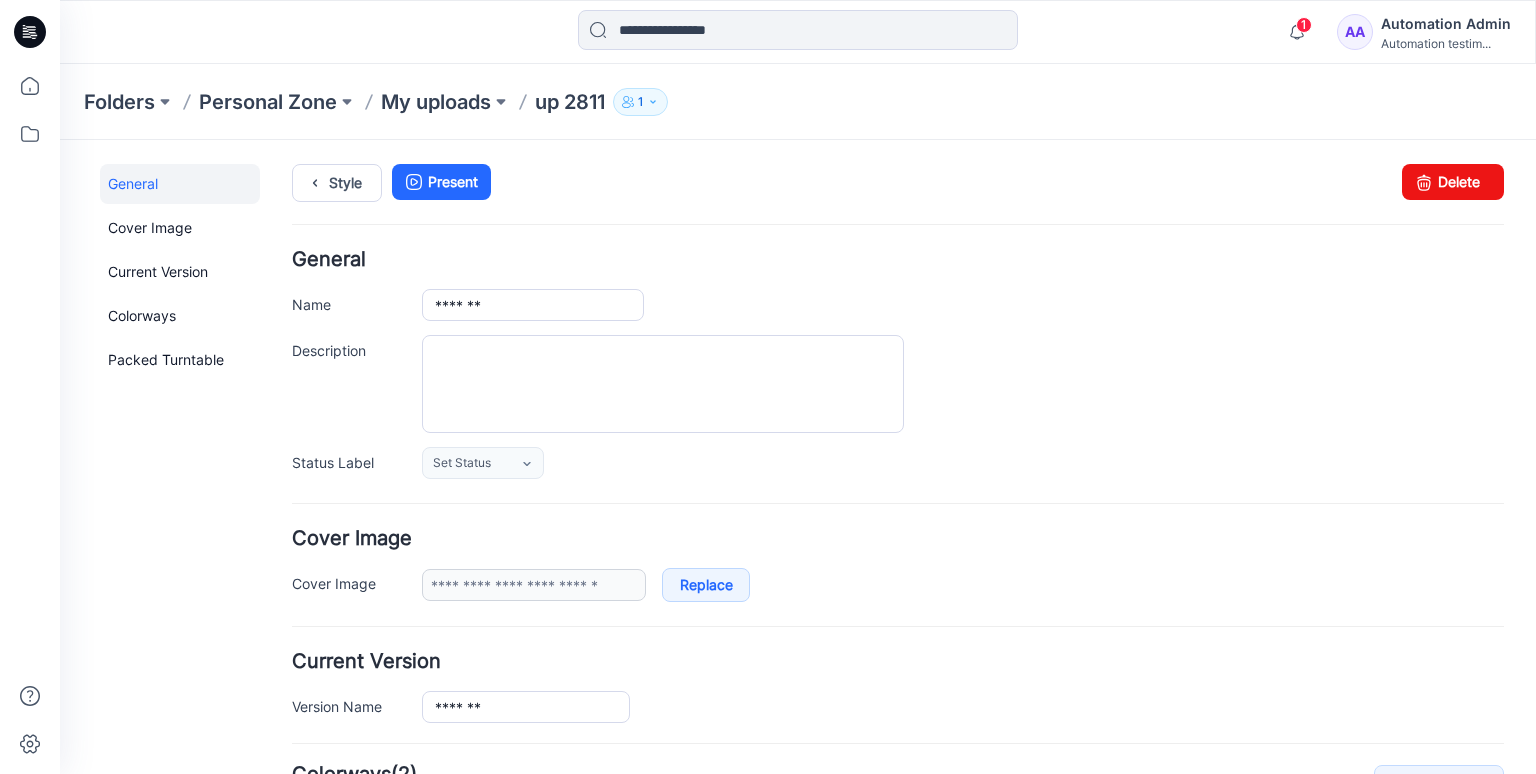 scroll, scrollTop: 1, scrollLeft: 0, axis: vertical 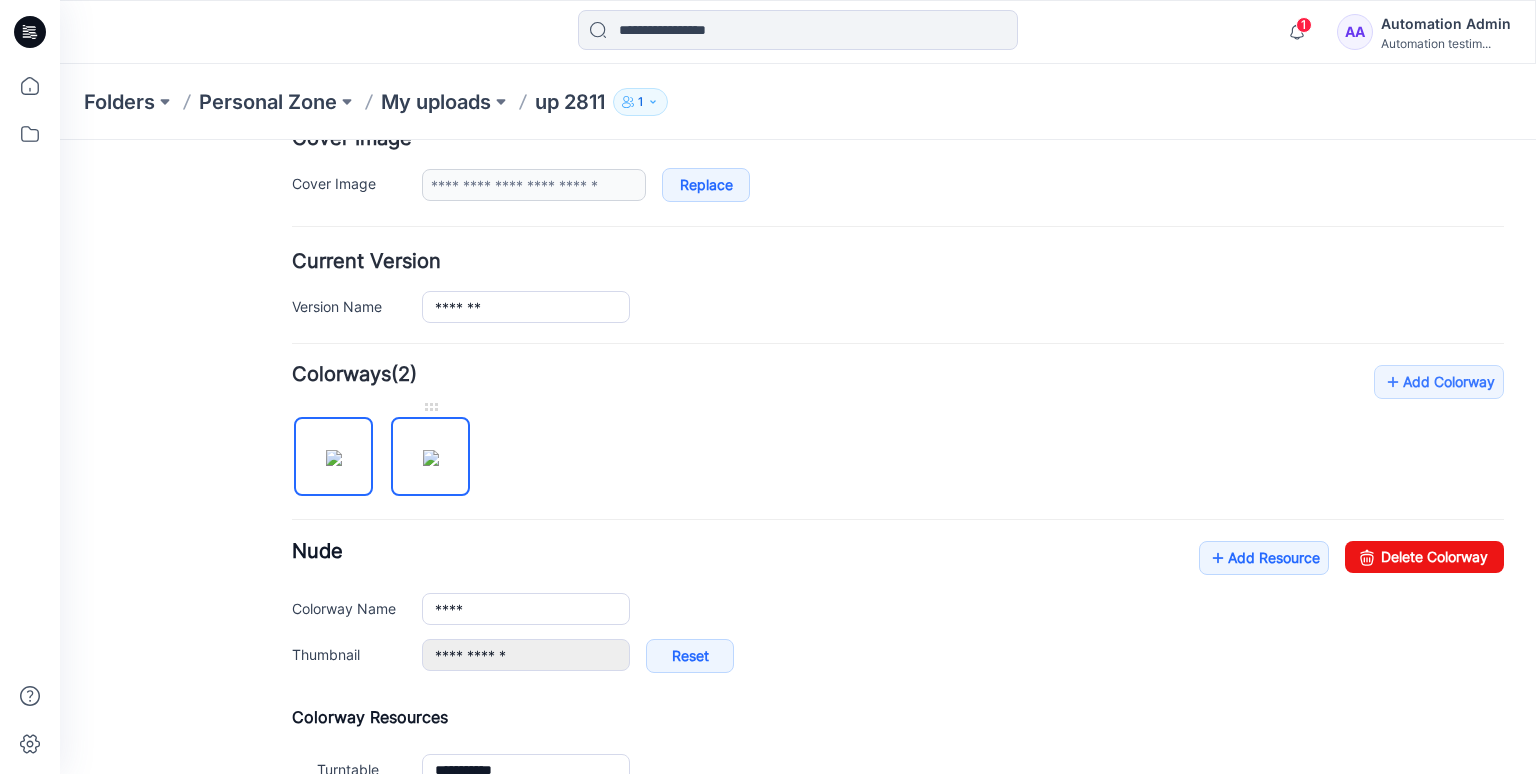 click at bounding box center [431, 458] 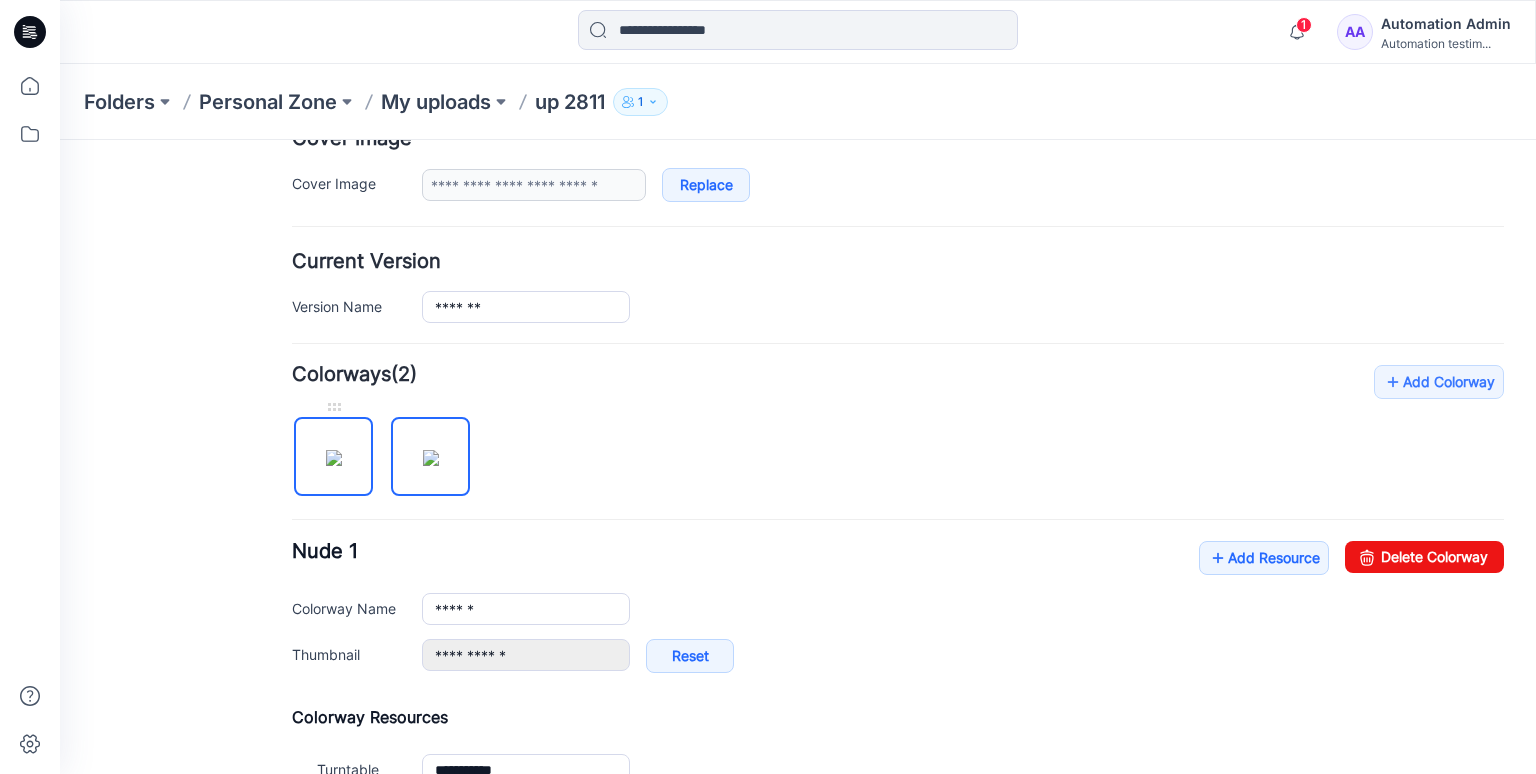 click at bounding box center [334, 458] 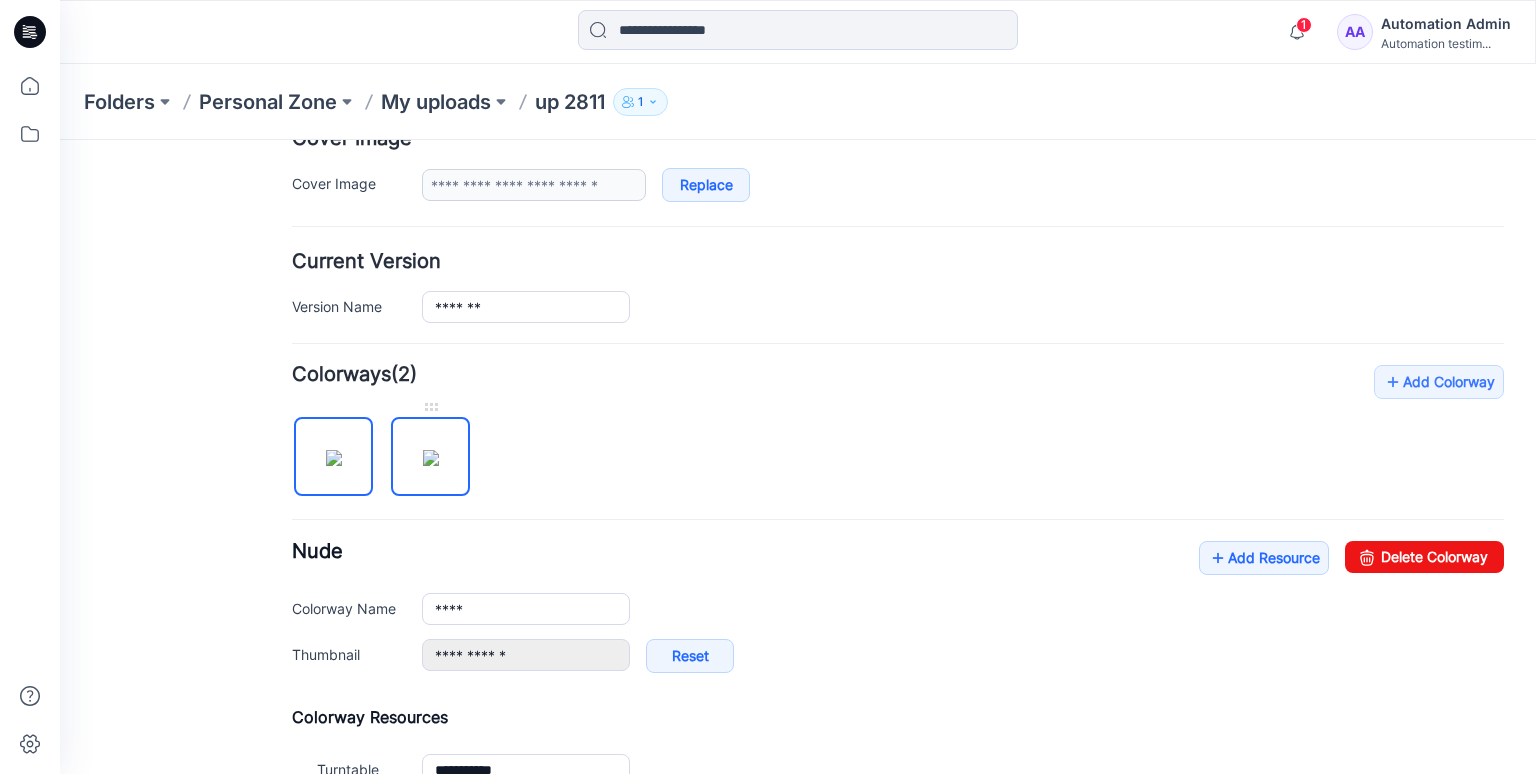 click at bounding box center [431, 458] 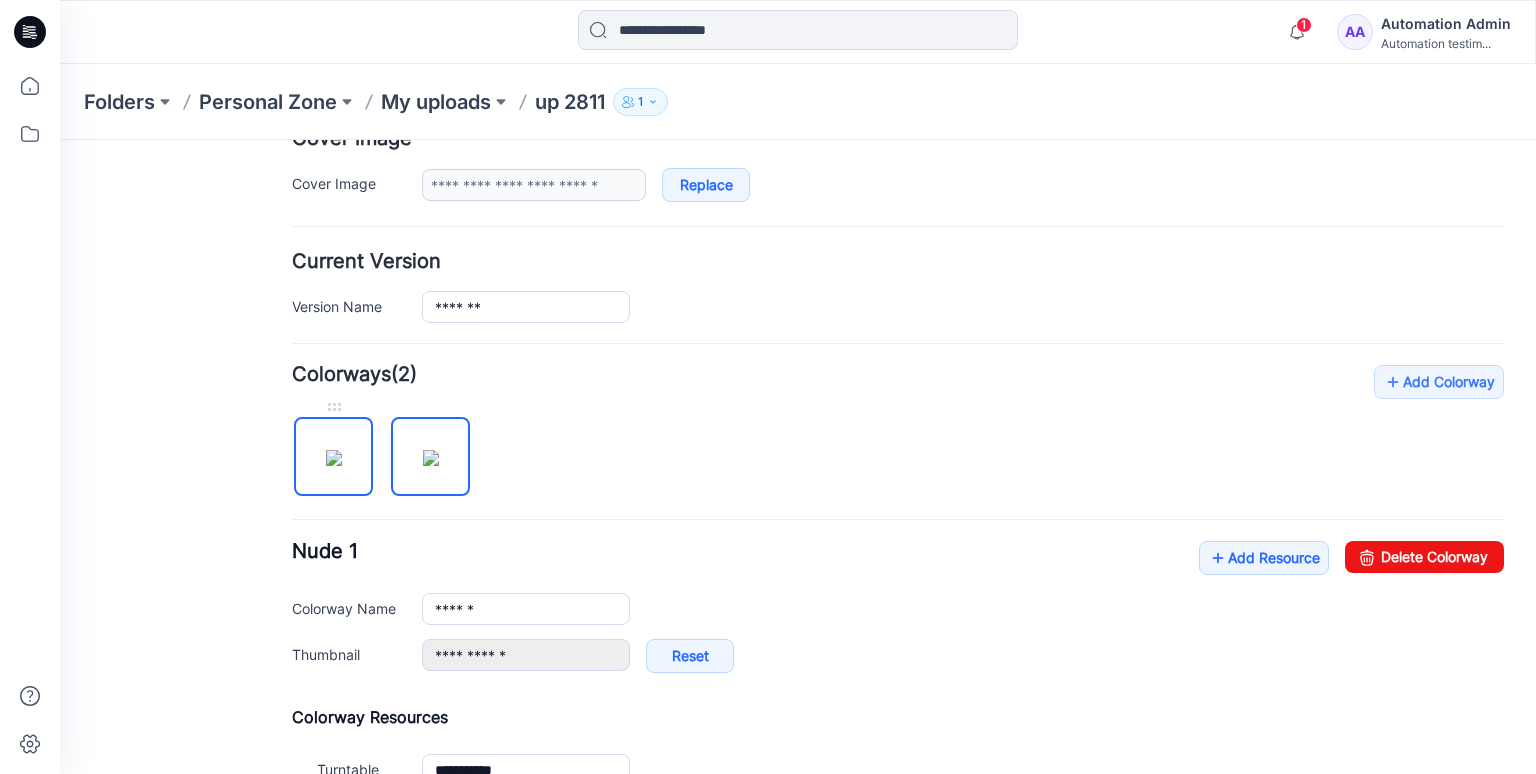 click at bounding box center [334, 458] 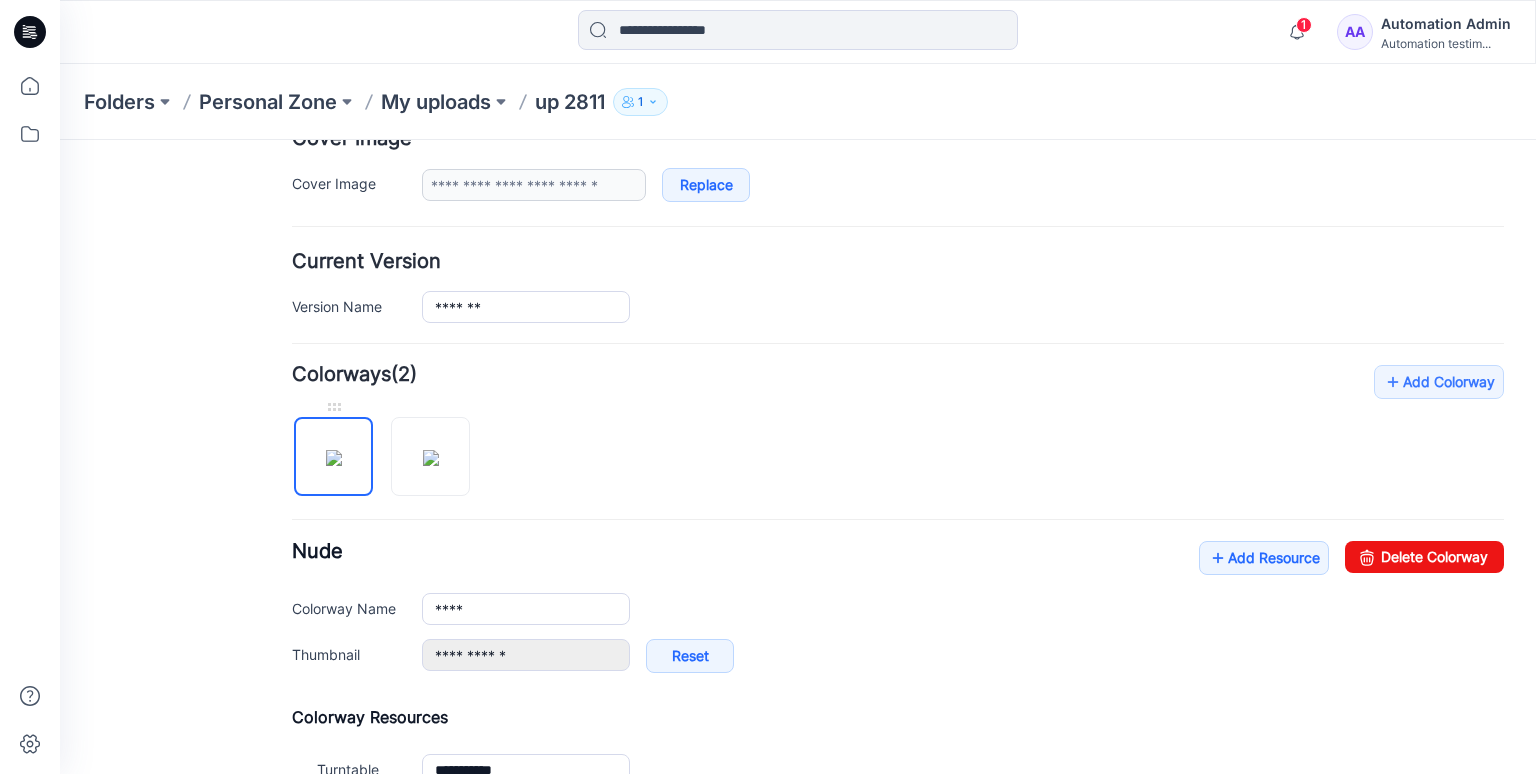scroll, scrollTop: 0, scrollLeft: 0, axis: both 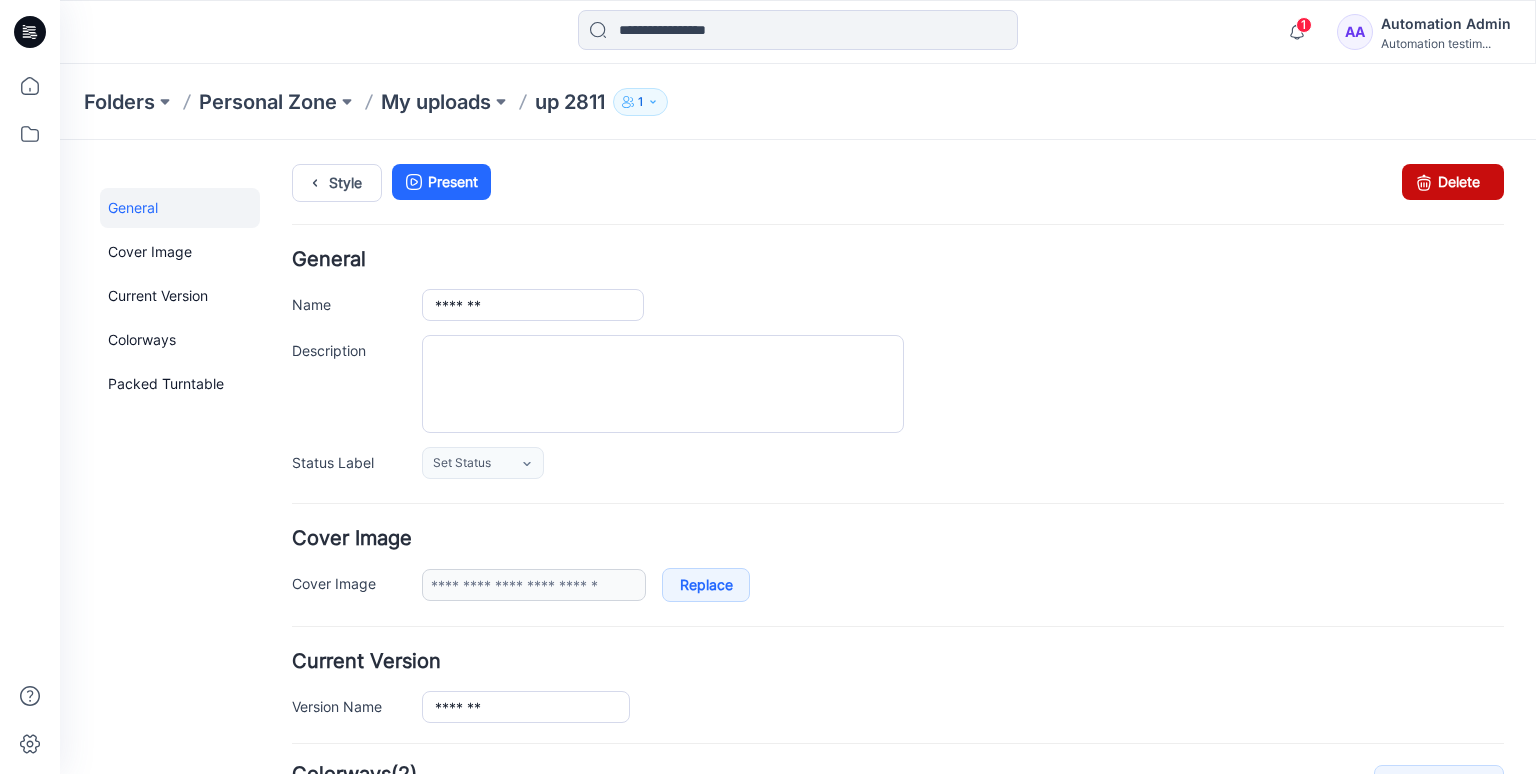 click on "Delete" at bounding box center (1453, 182) 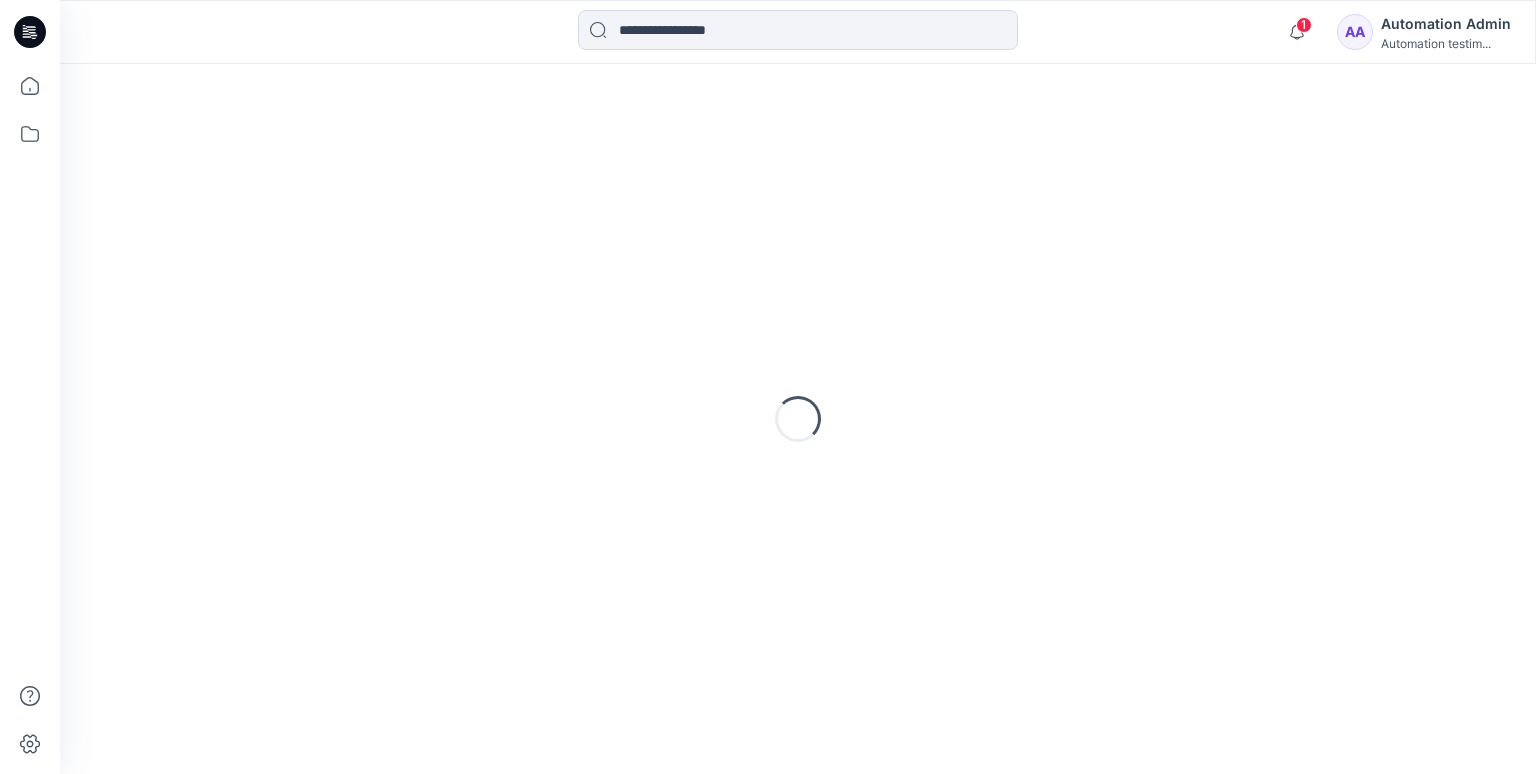 scroll, scrollTop: 0, scrollLeft: 0, axis: both 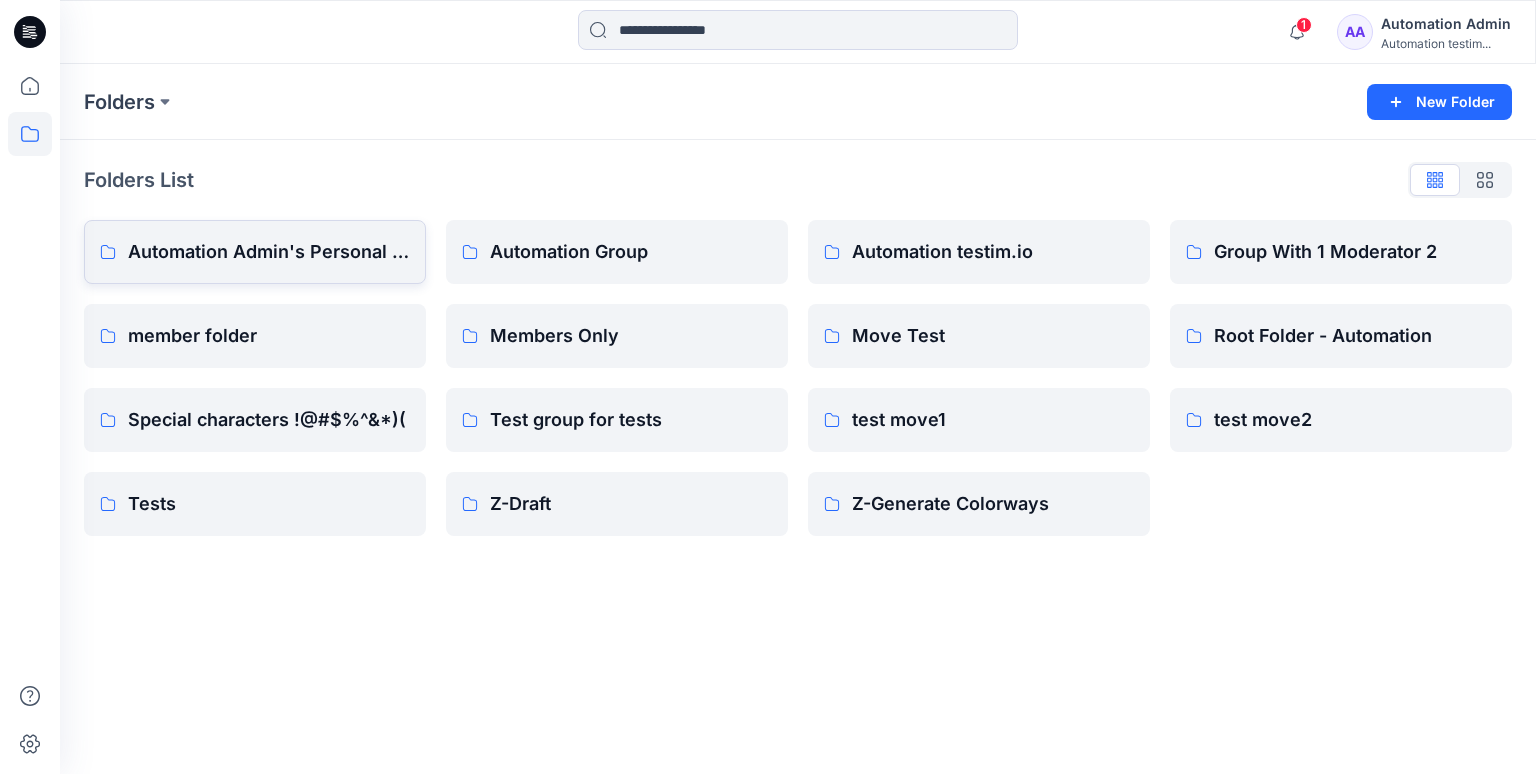 click on "Automation Admin's Personal Zone" at bounding box center (255, 252) 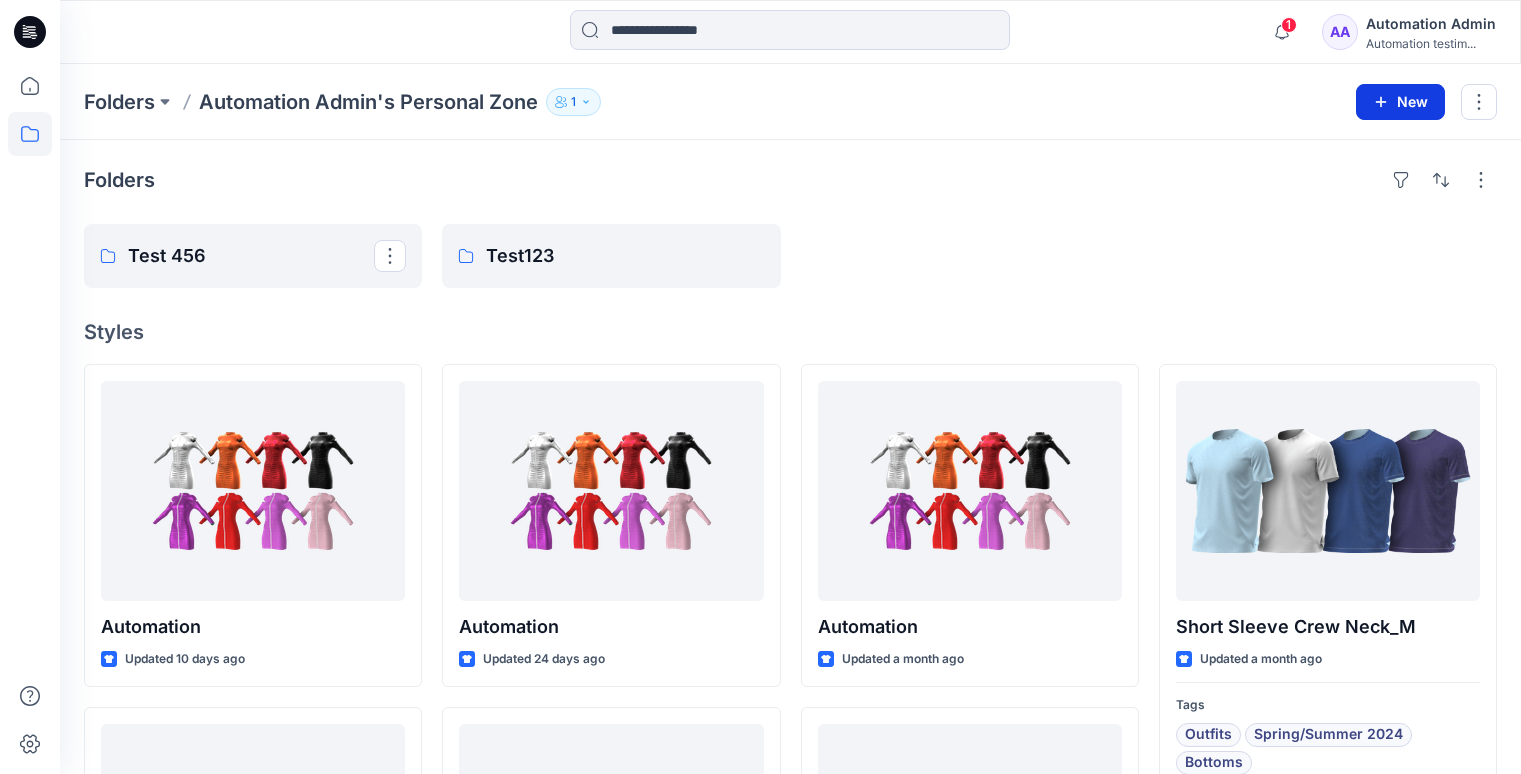 click on "New" at bounding box center (1400, 102) 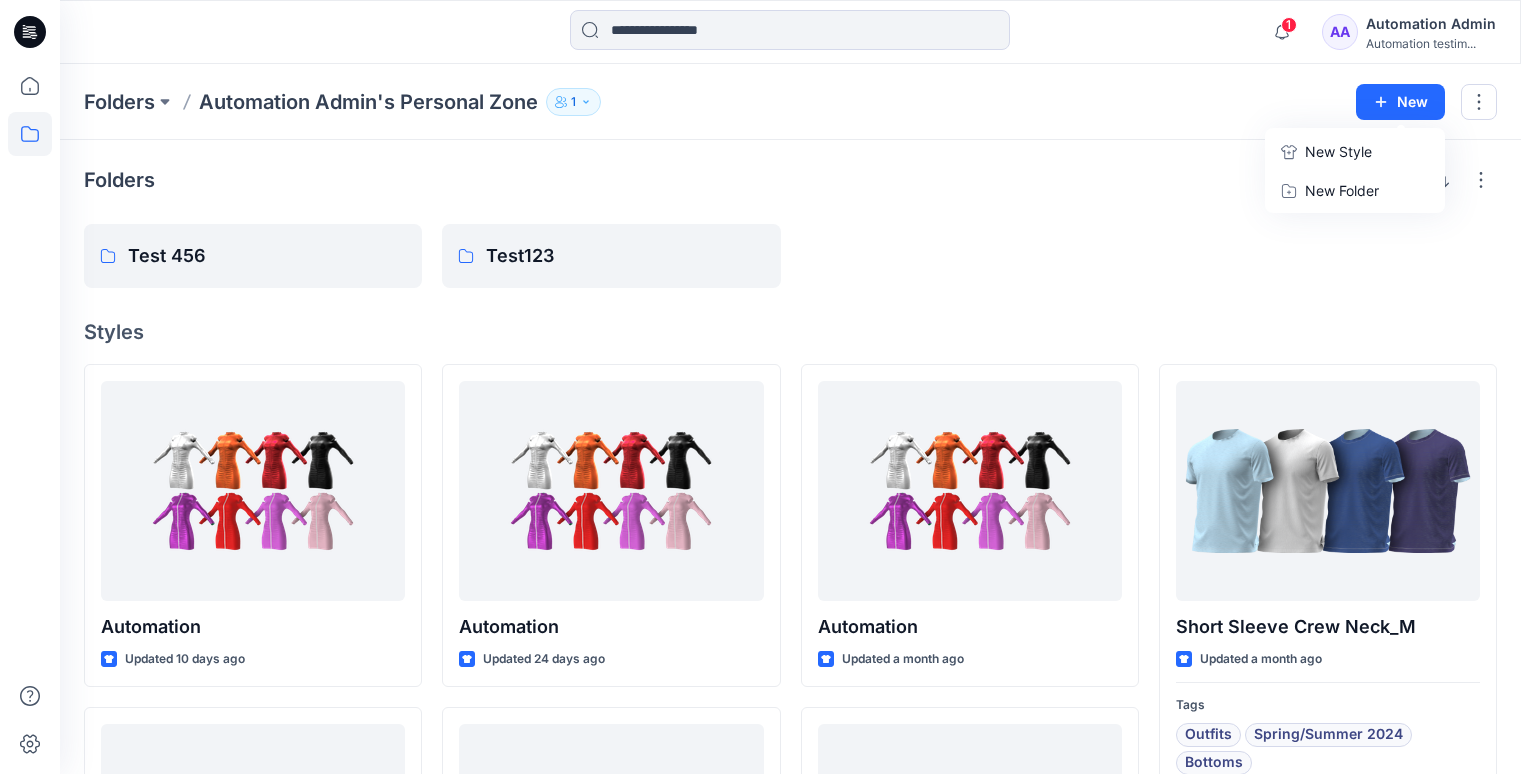 click on "New Style" at bounding box center (1338, 152) 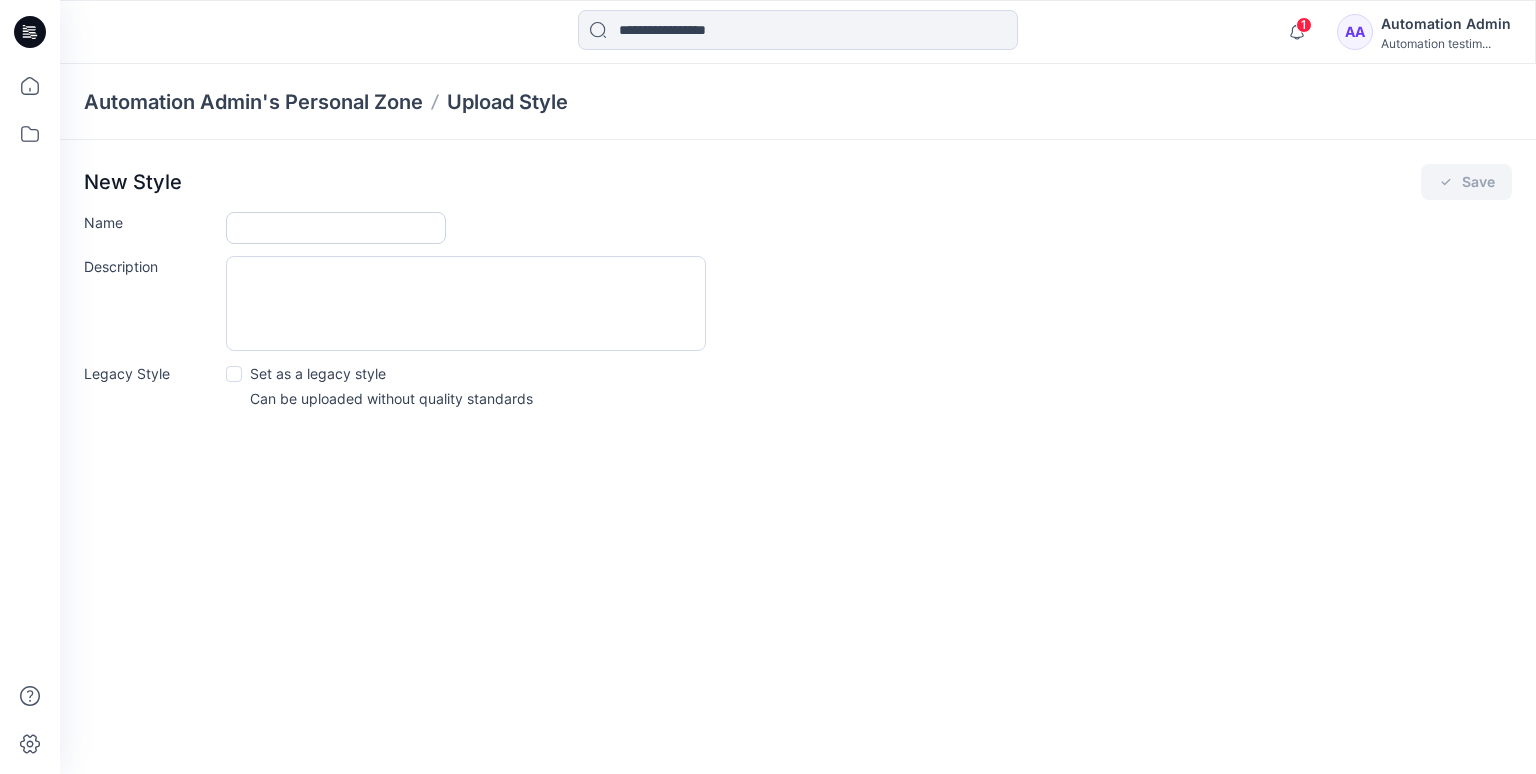 click on "Name" at bounding box center [336, 228] 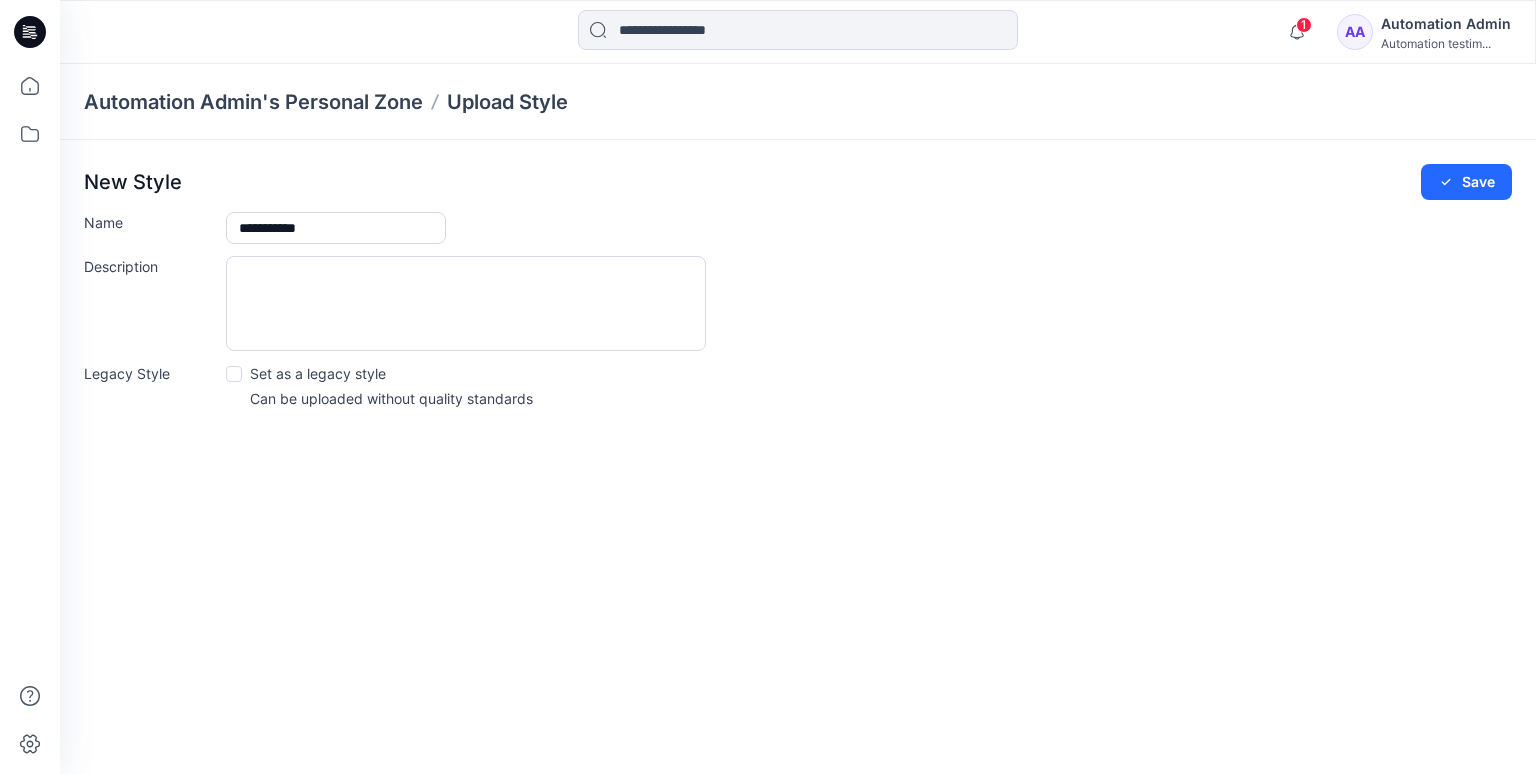 type on "**********" 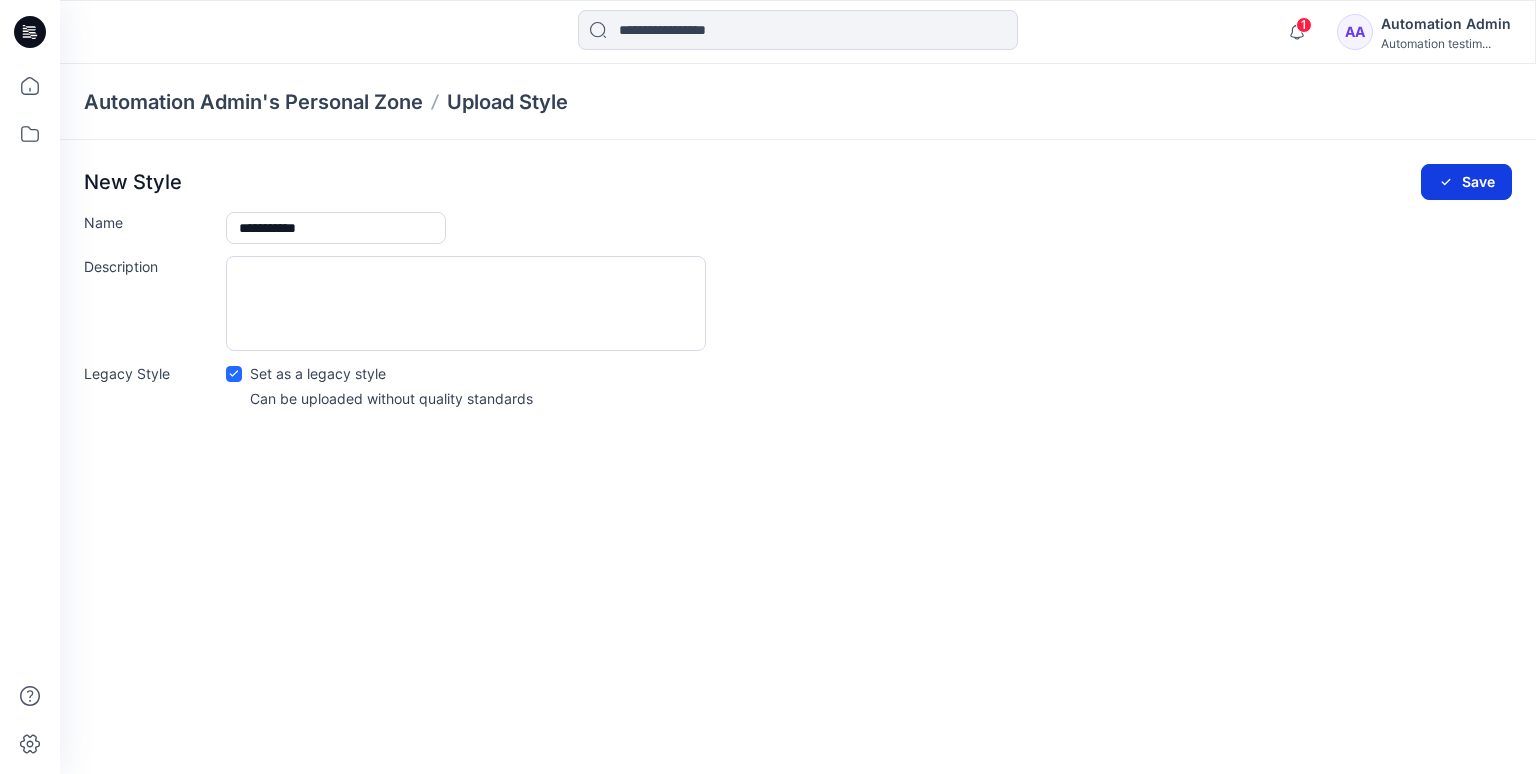 click on "Save" at bounding box center [1466, 182] 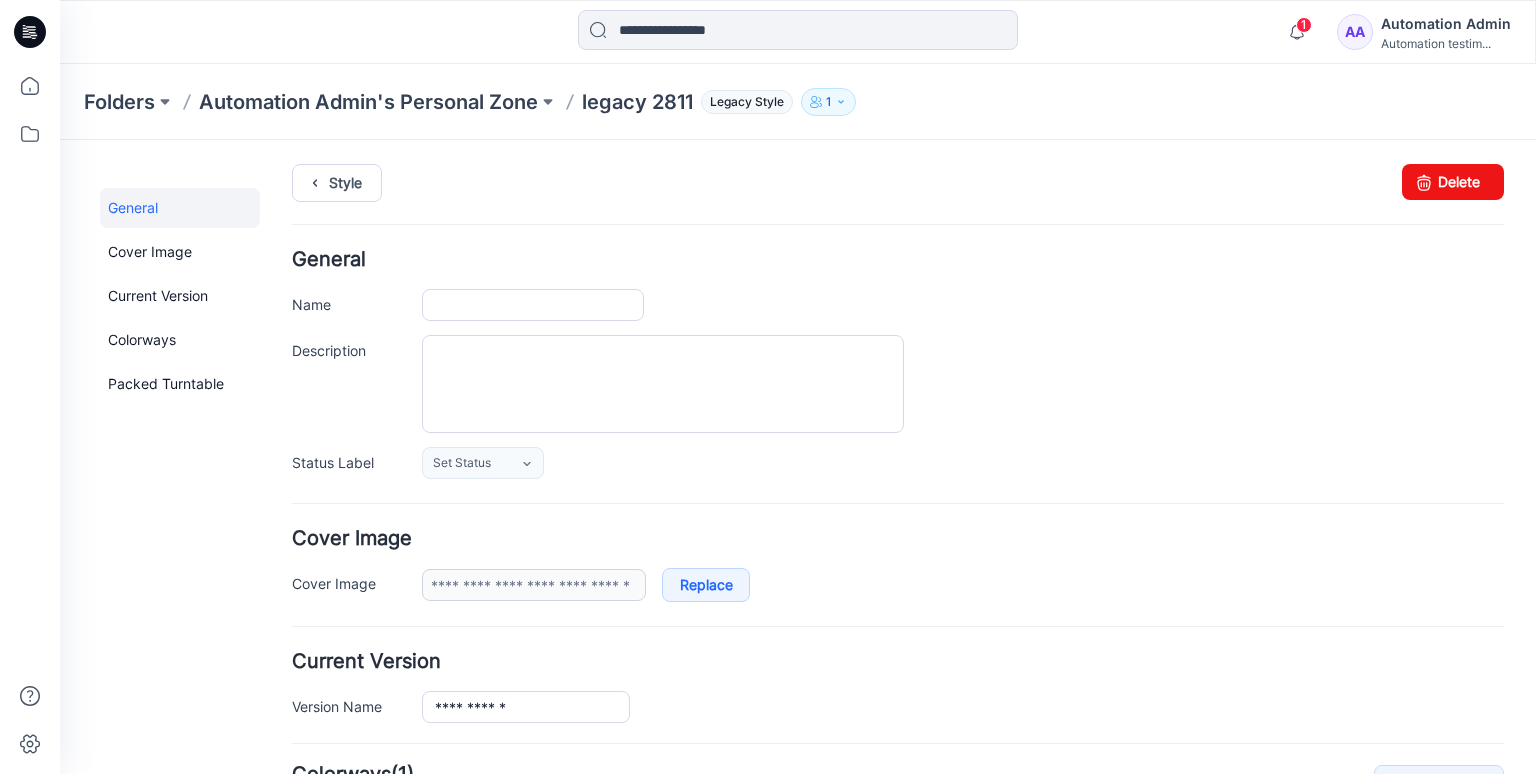 scroll, scrollTop: 424, scrollLeft: 0, axis: vertical 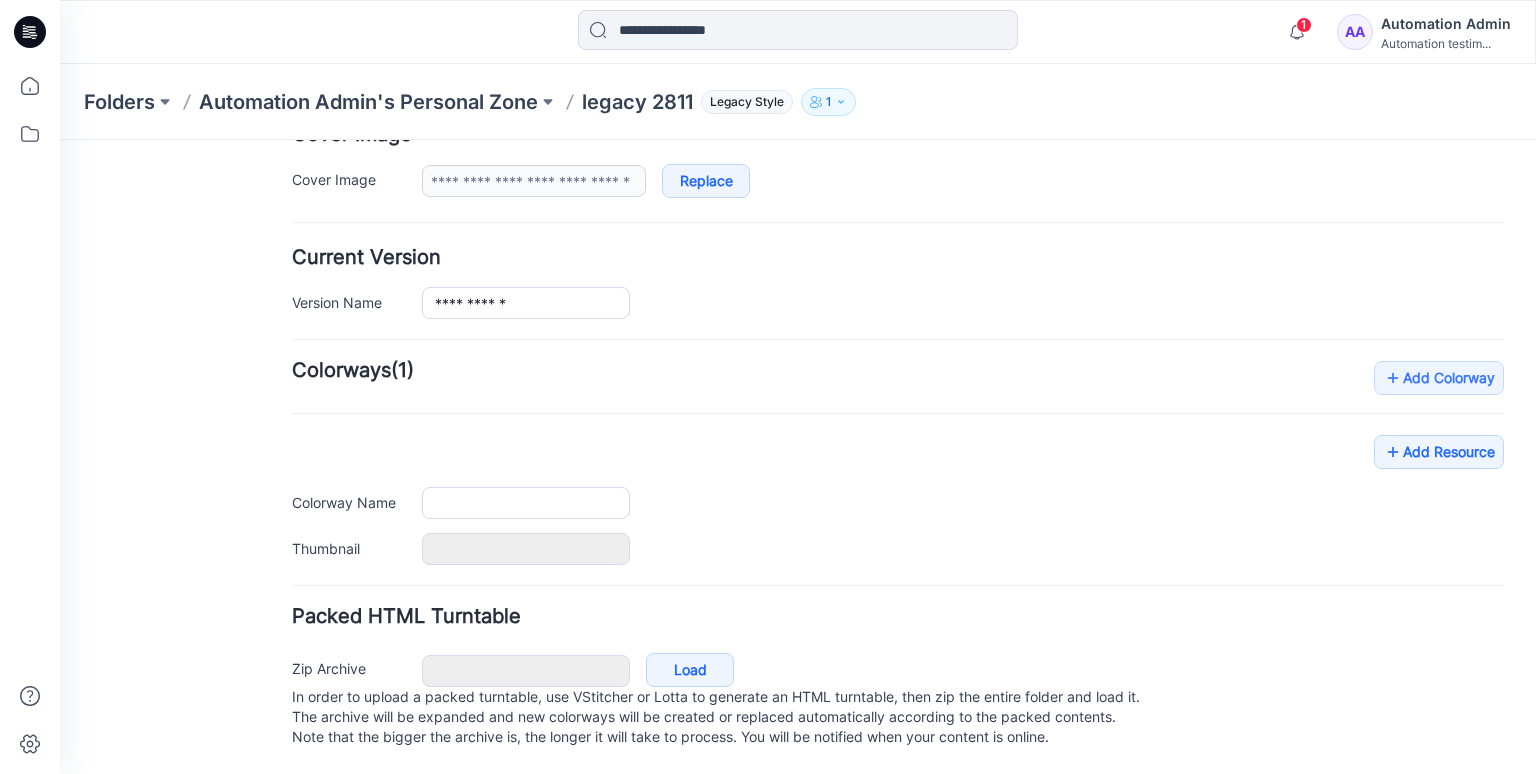 type on "**********" 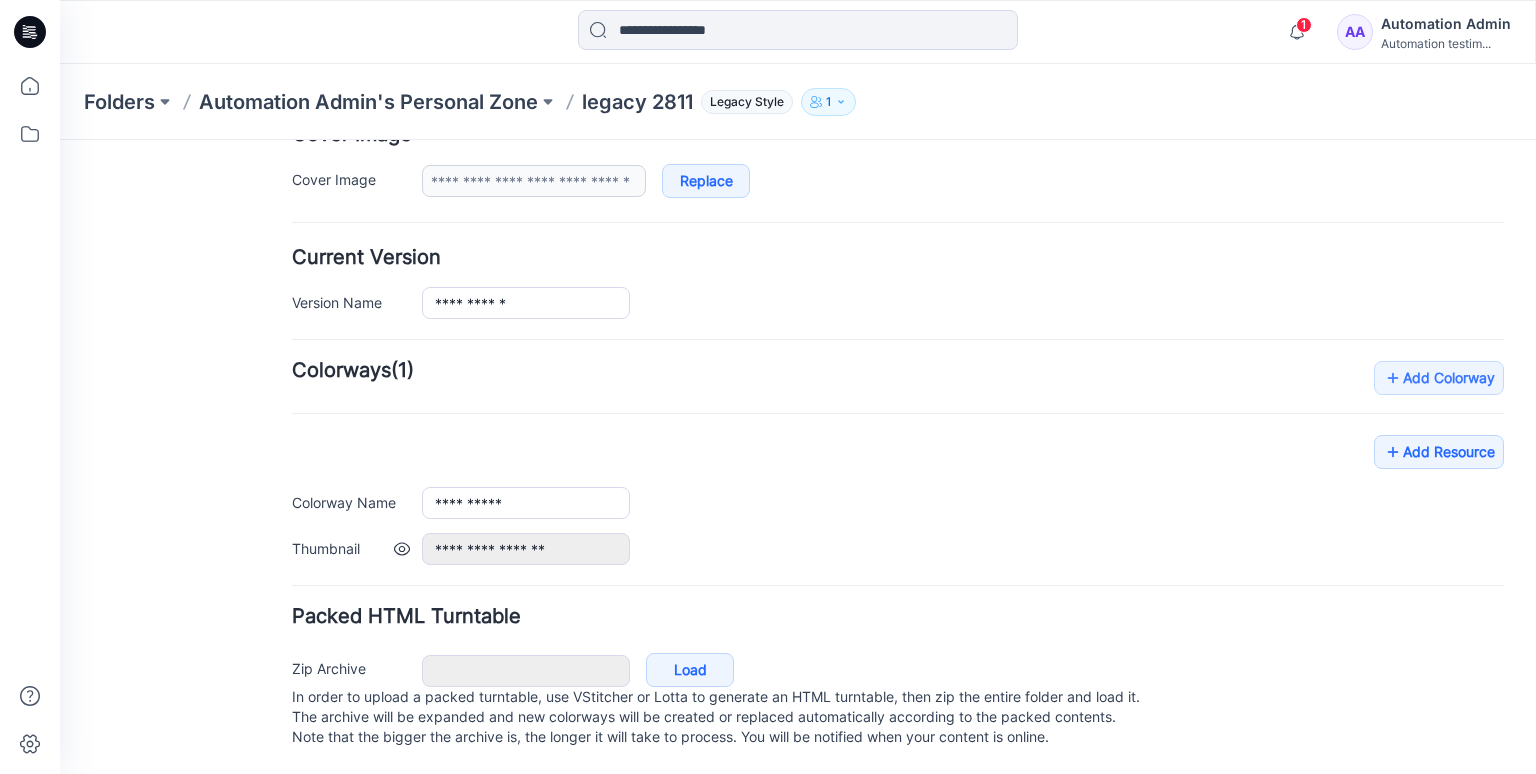 click on "**********" at bounding box center (963, 549) 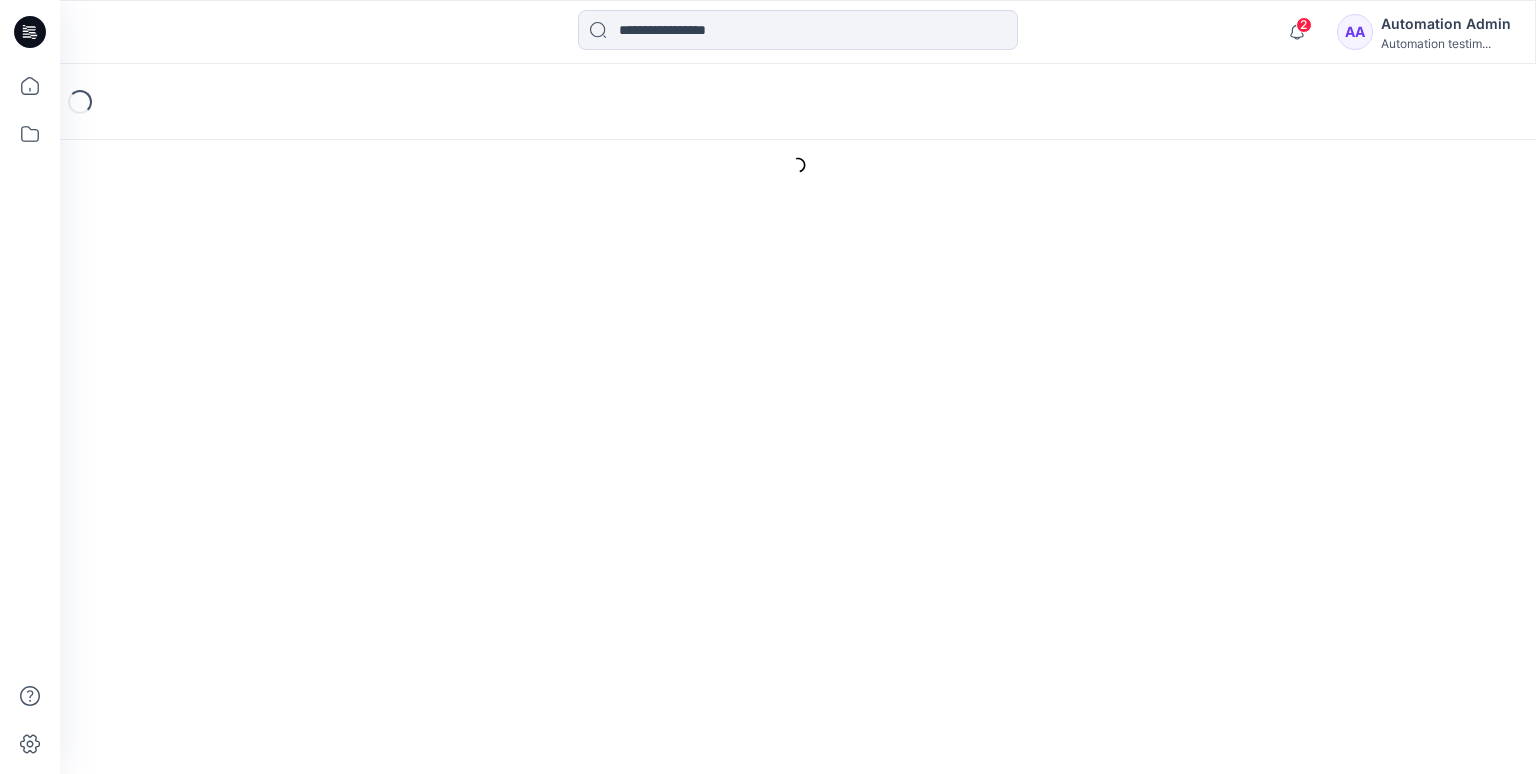 scroll, scrollTop: 0, scrollLeft: 0, axis: both 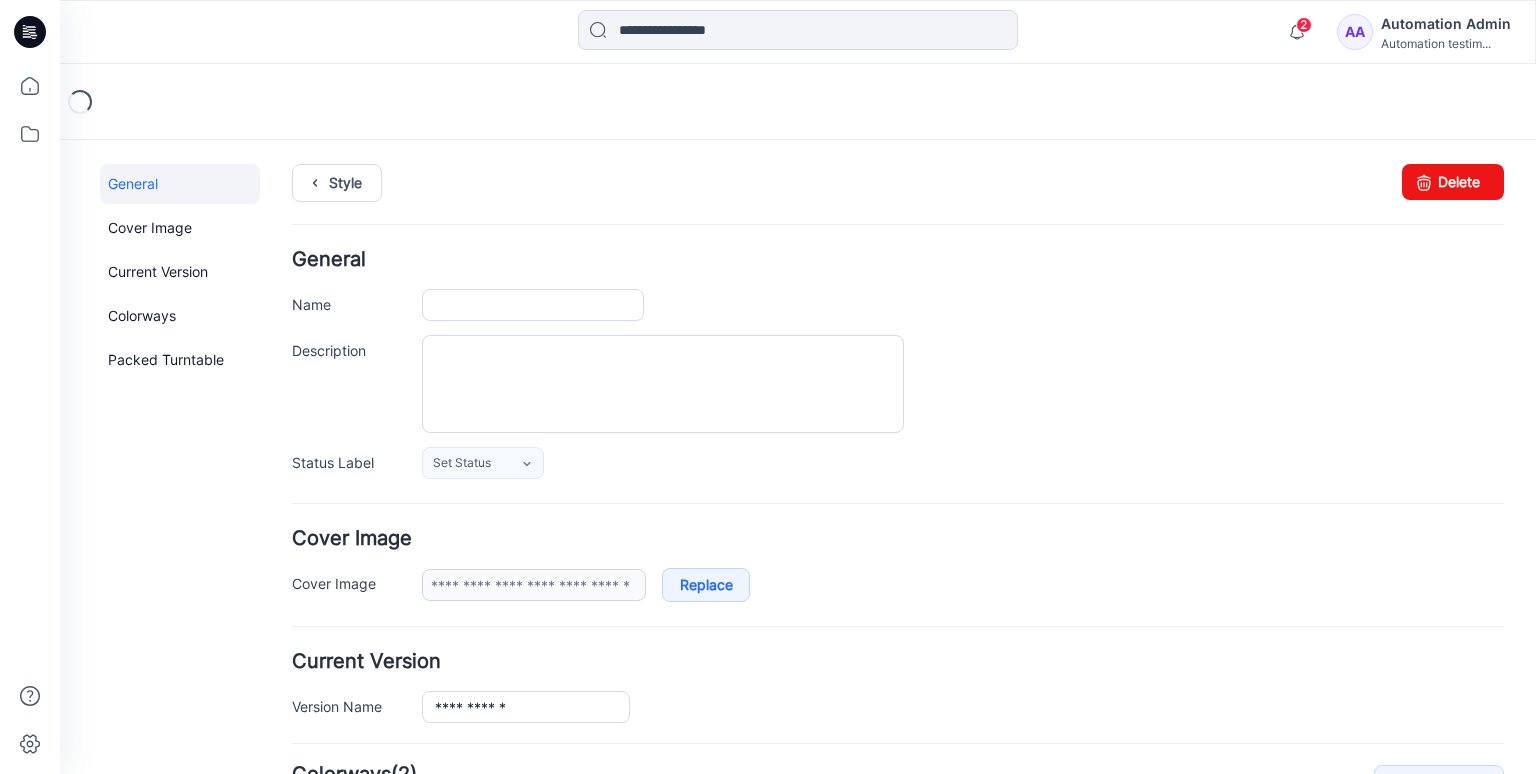 type on "**********" 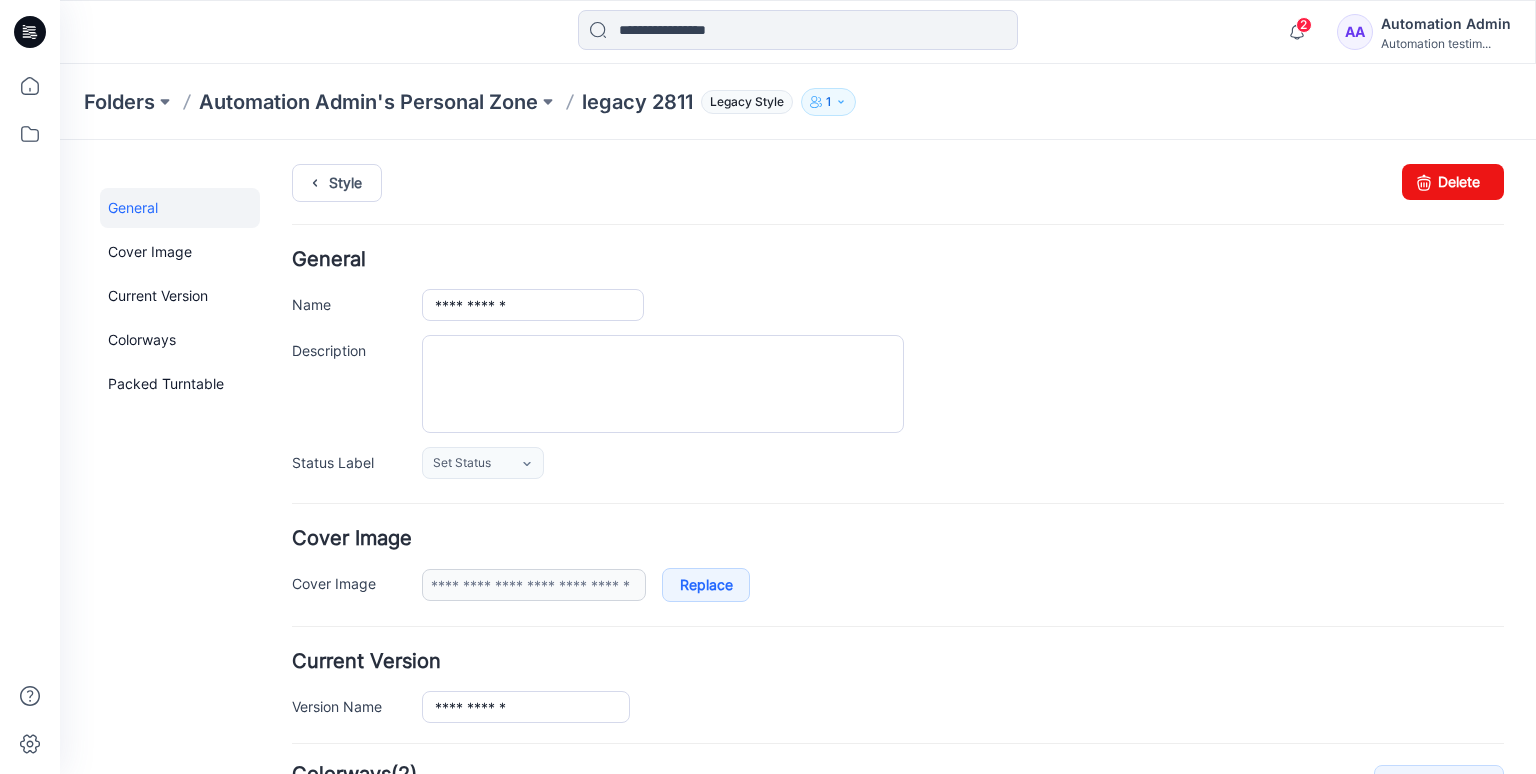 scroll, scrollTop: 1, scrollLeft: 0, axis: vertical 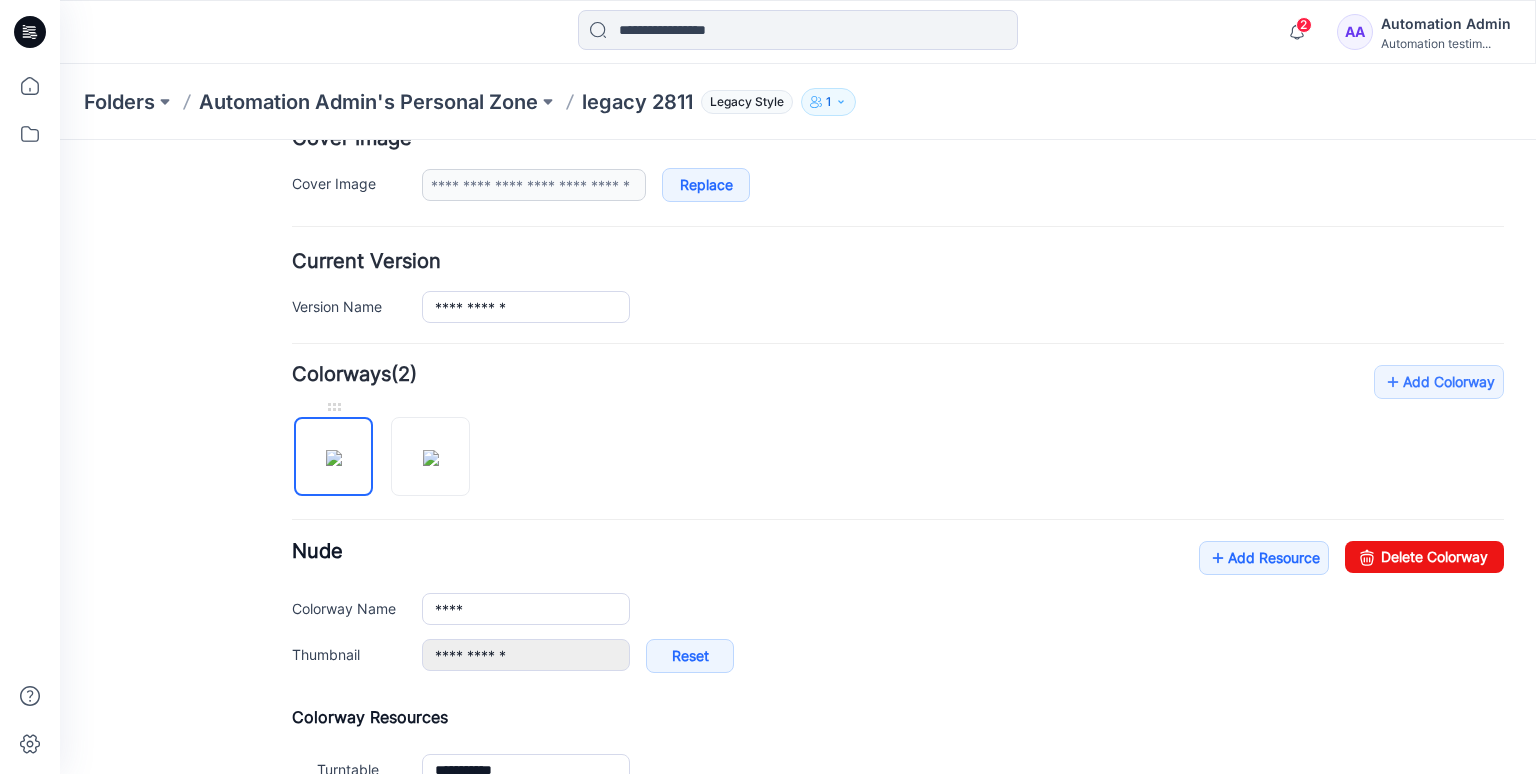 click at bounding box center [334, 458] 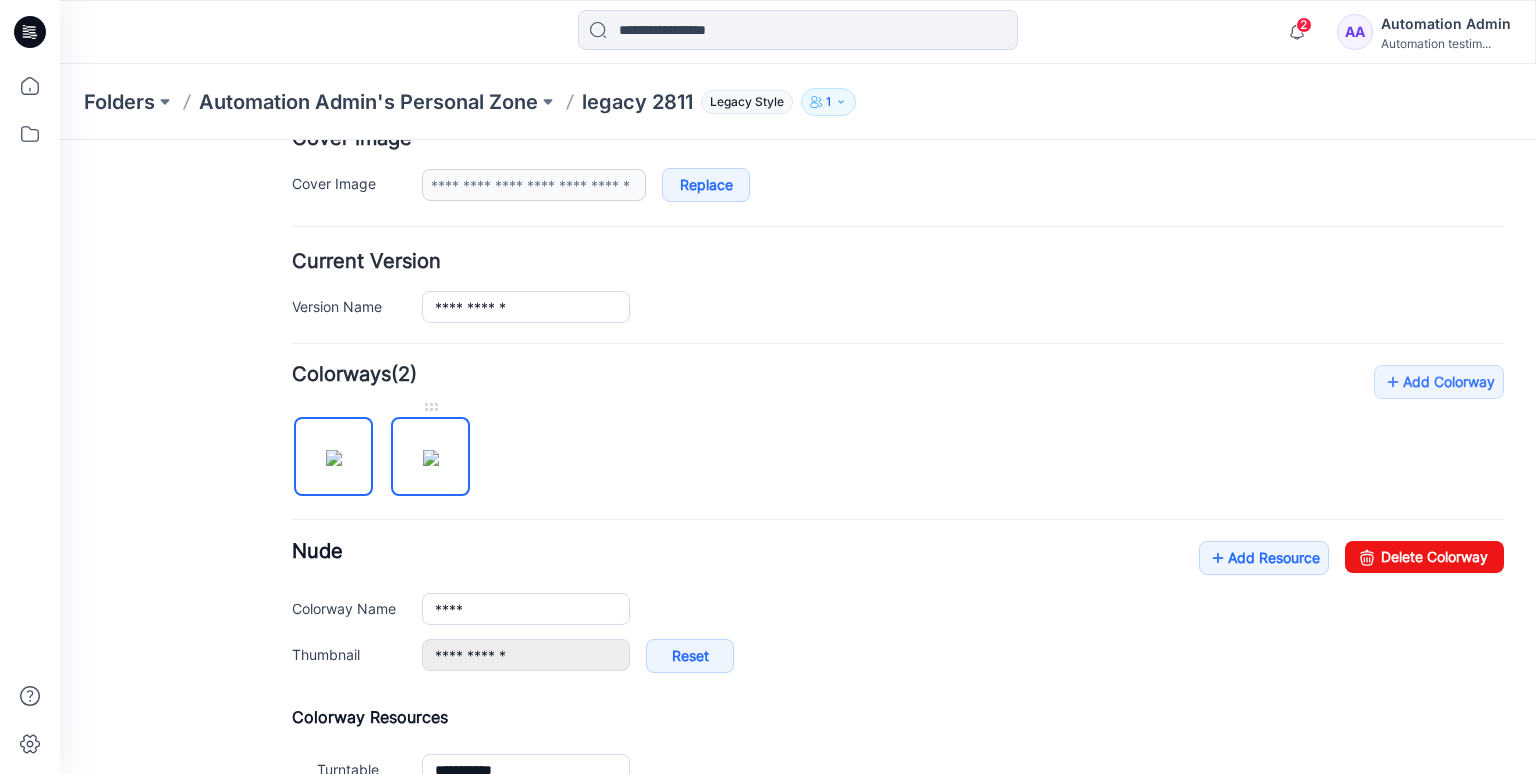 click at bounding box center [431, 458] 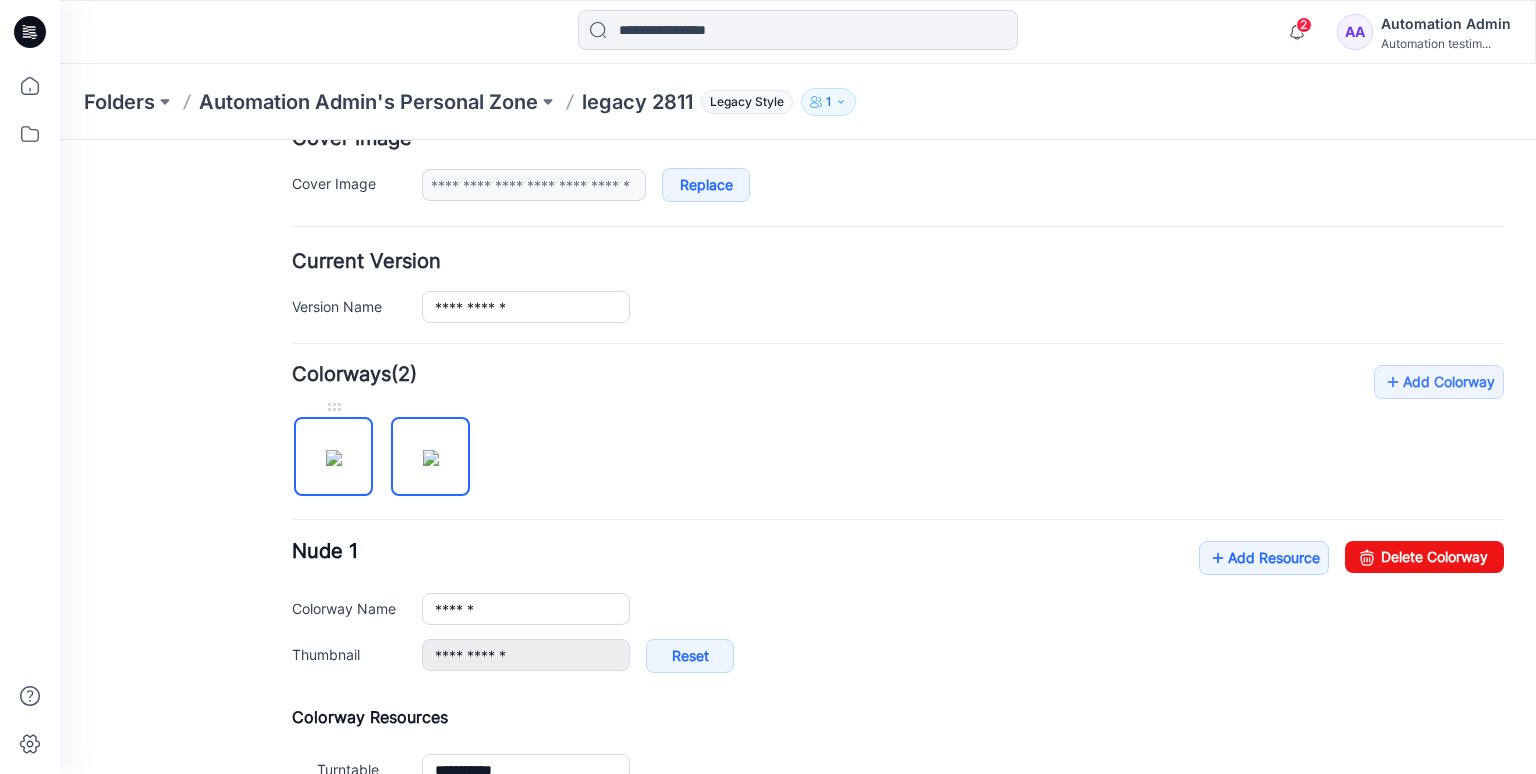 click at bounding box center [334, 458] 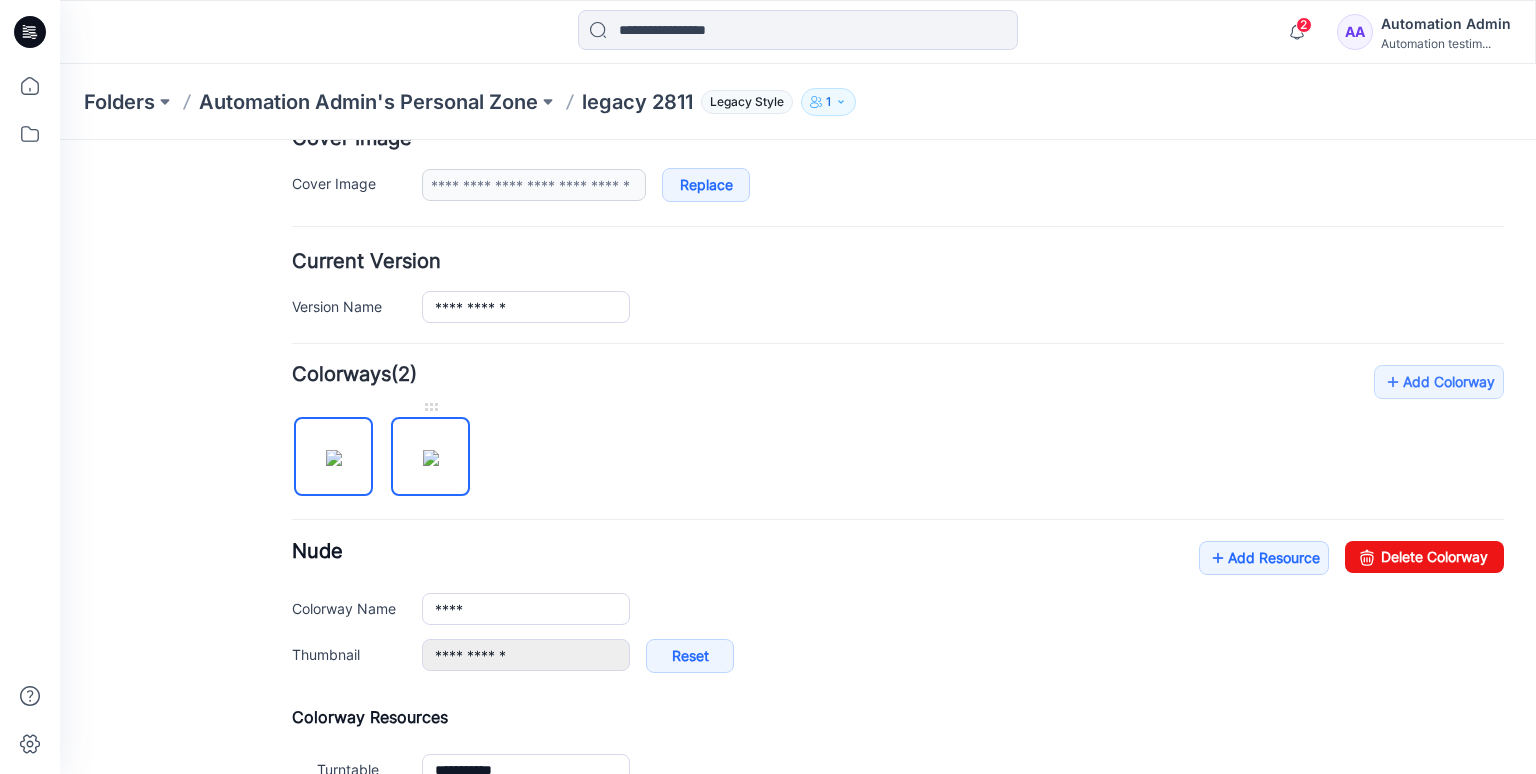 click at bounding box center [431, 458] 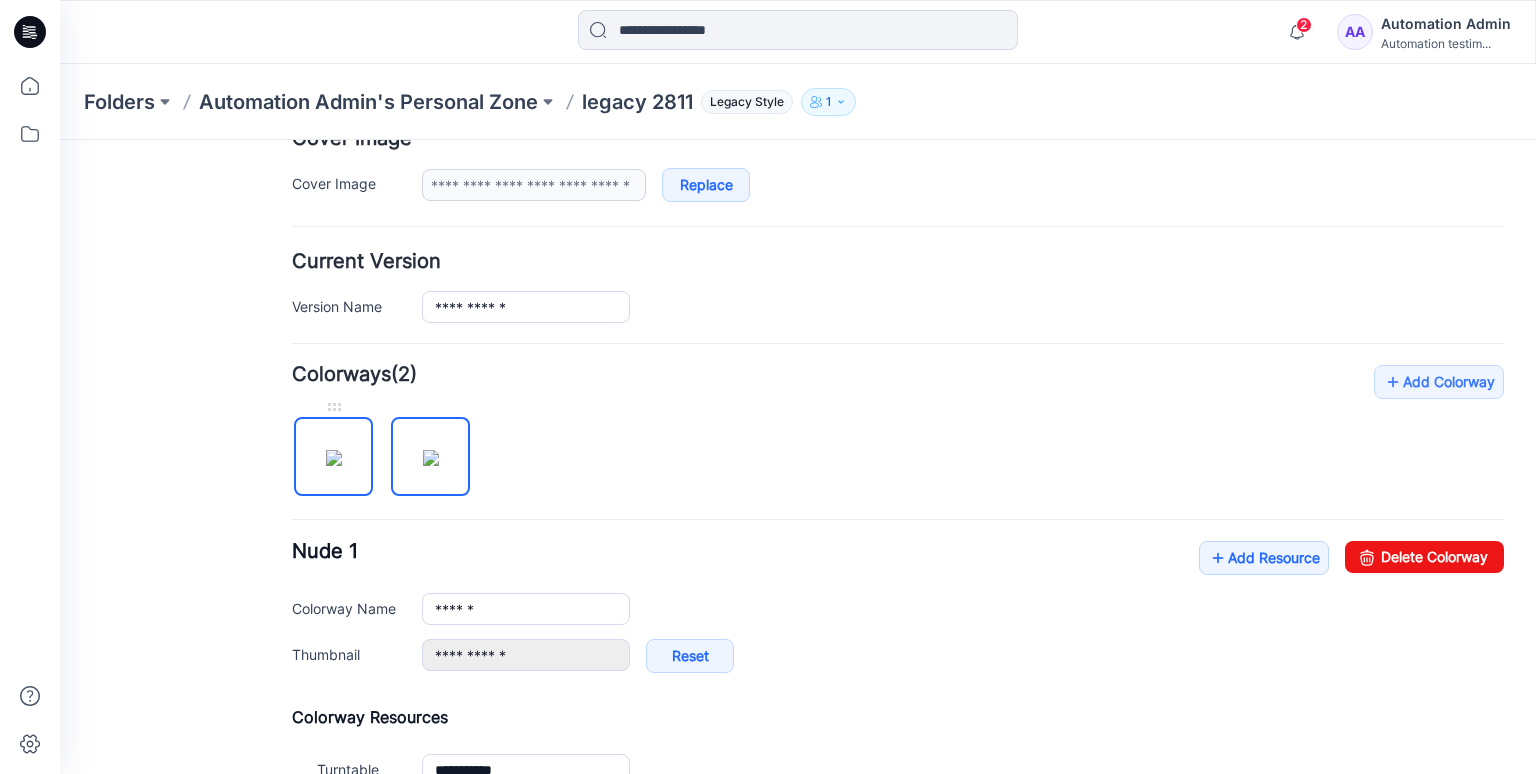 click at bounding box center (334, 458) 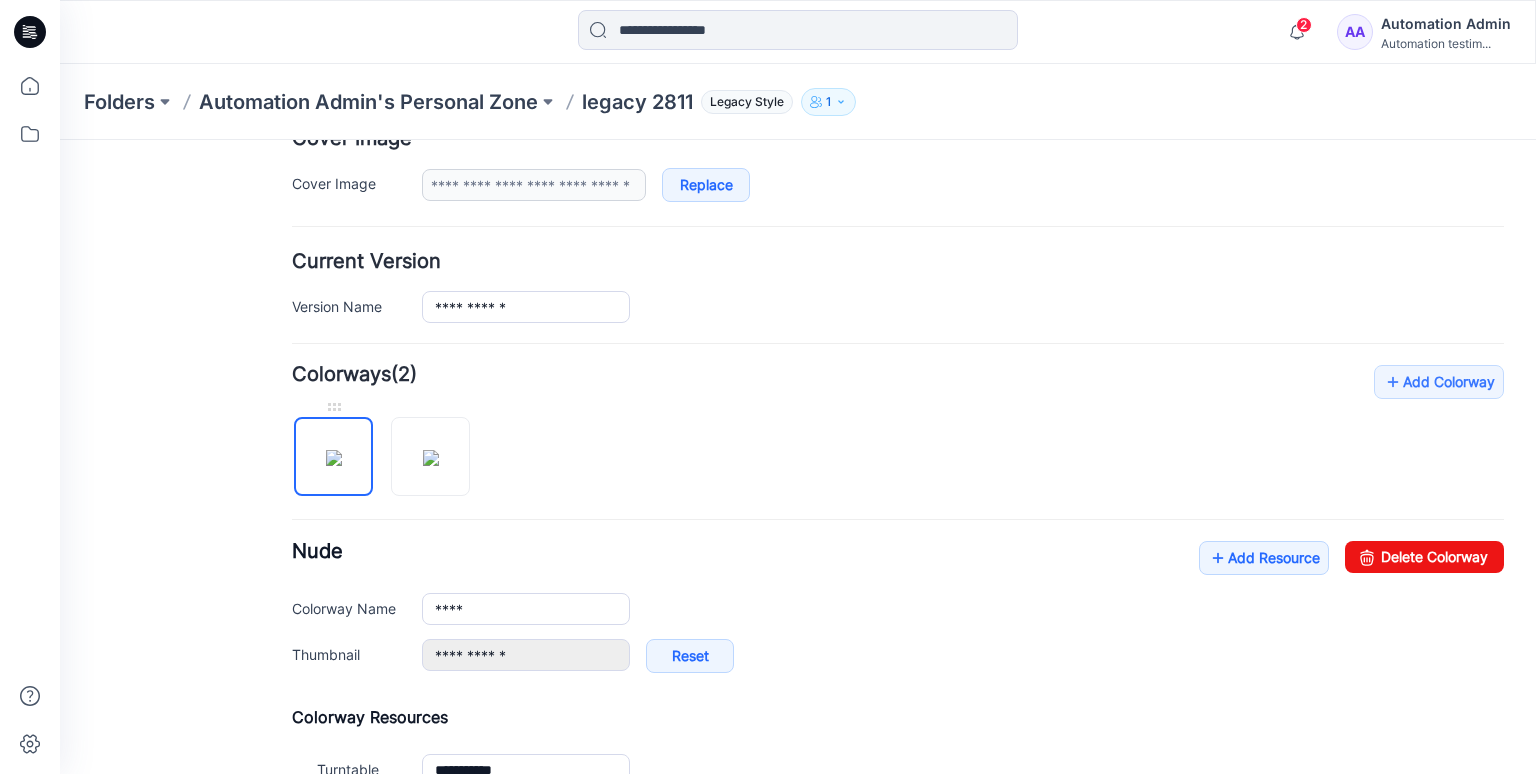 scroll, scrollTop: 0, scrollLeft: 0, axis: both 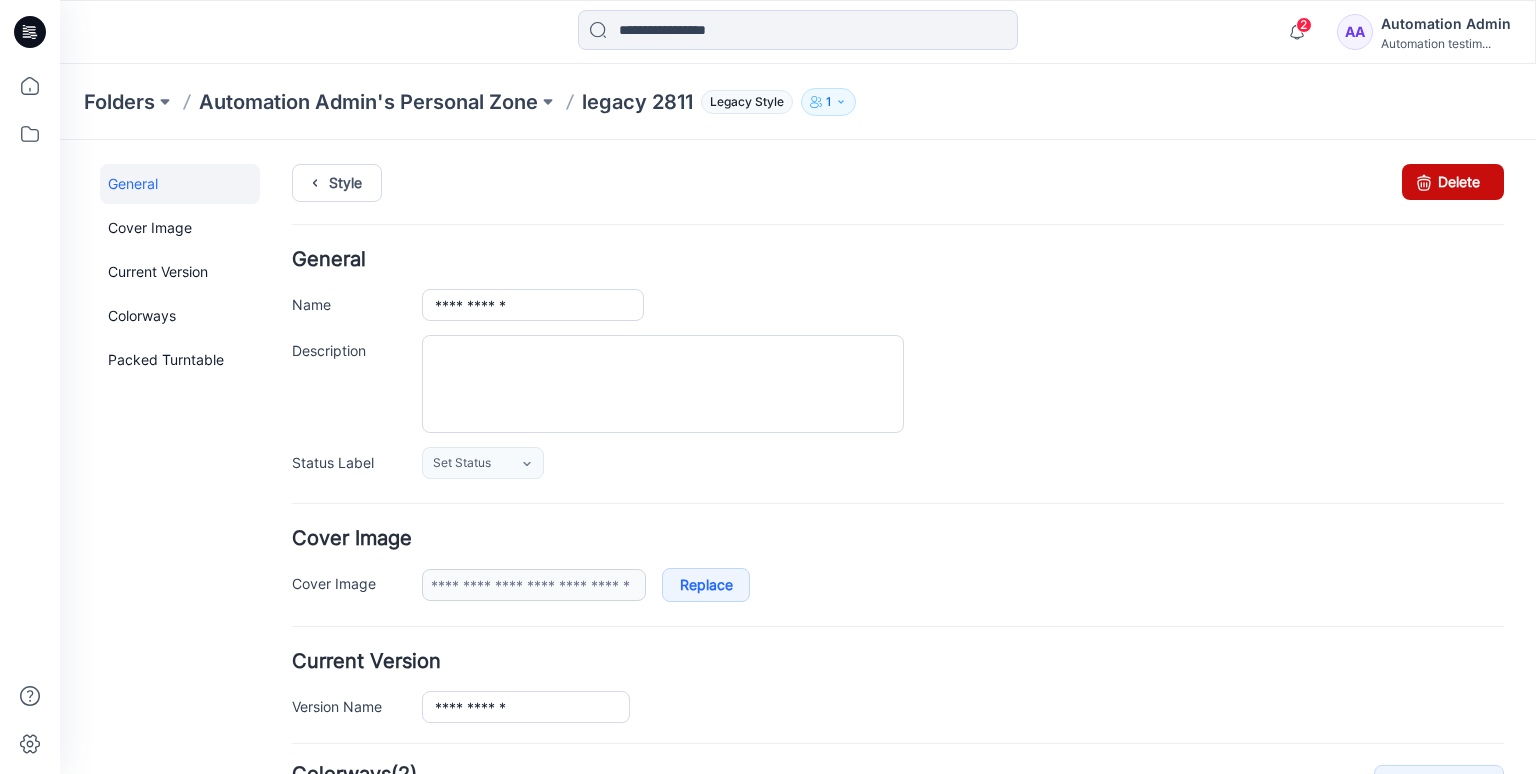 click on "Delete" at bounding box center [1453, 182] 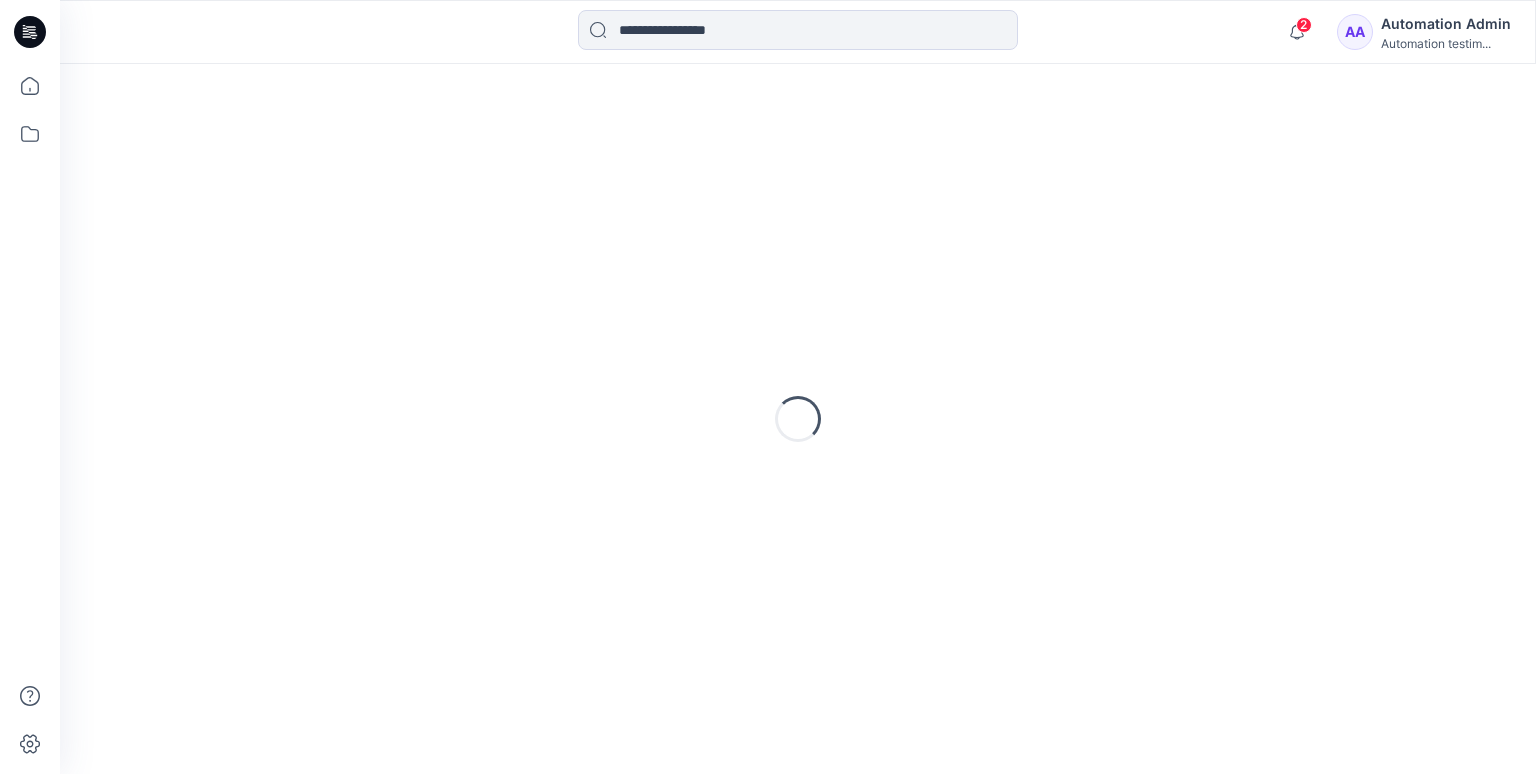 scroll, scrollTop: 0, scrollLeft: 0, axis: both 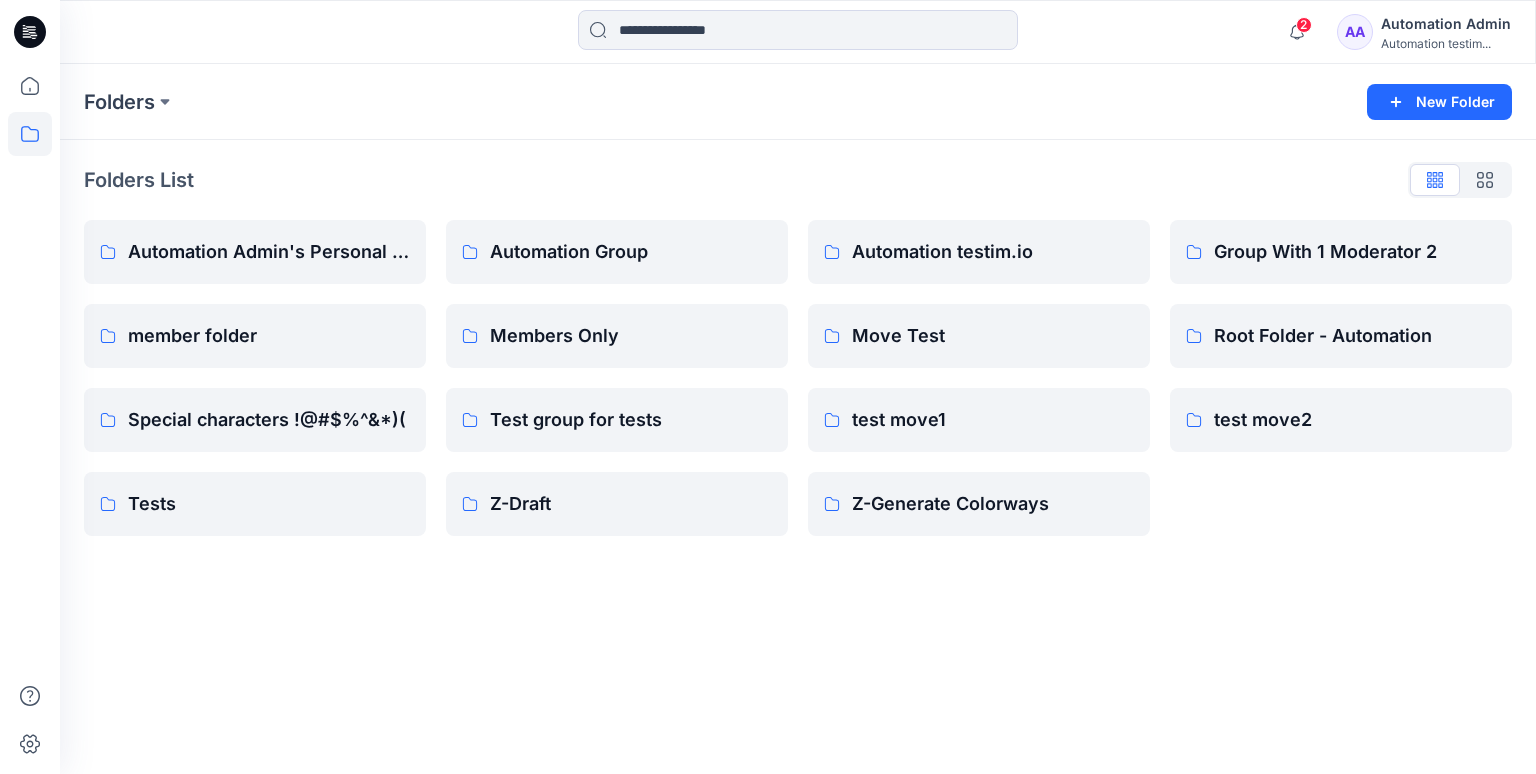 click on "Folders New Folder" at bounding box center [798, 102] 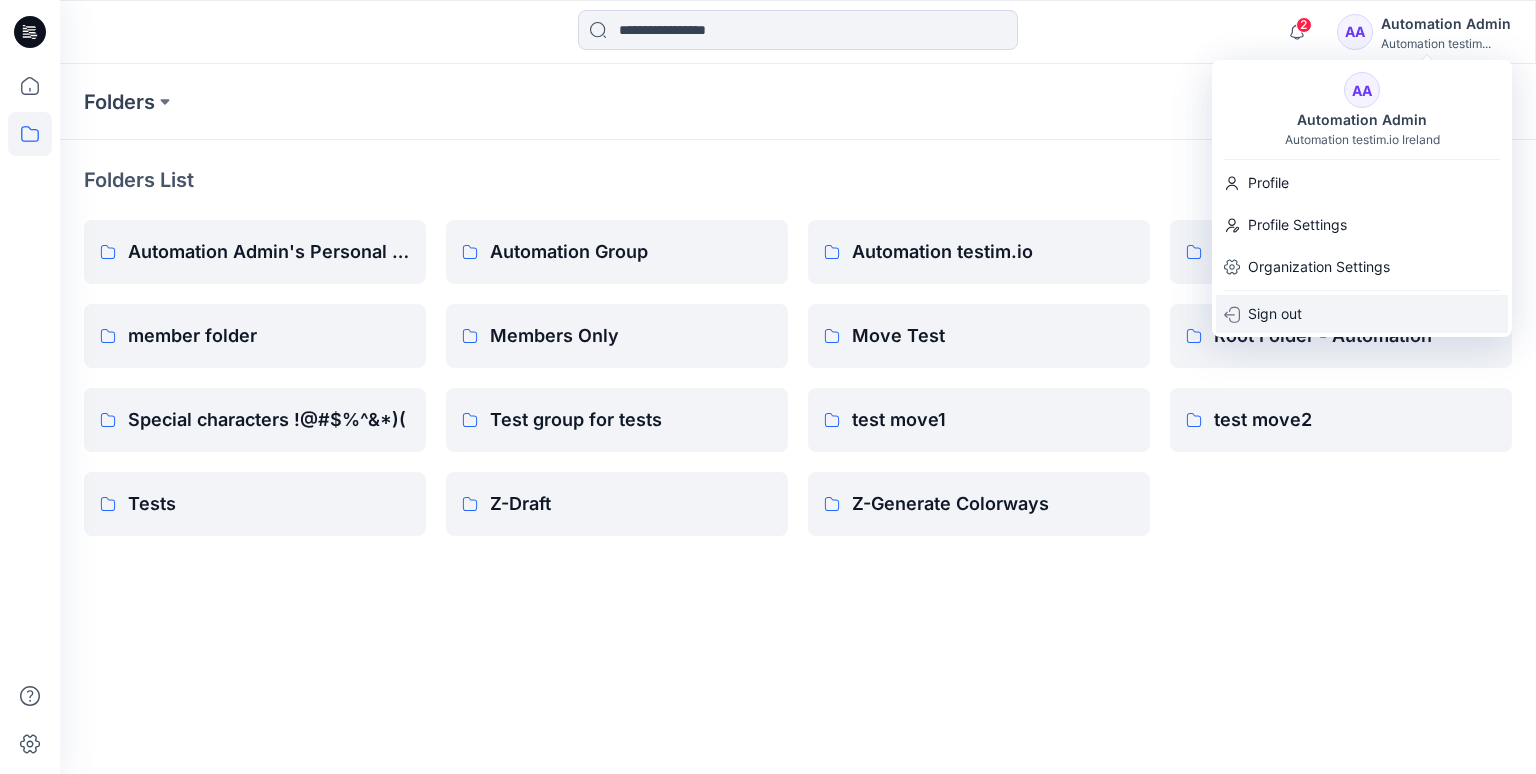 click on "Sign out" at bounding box center (1275, 314) 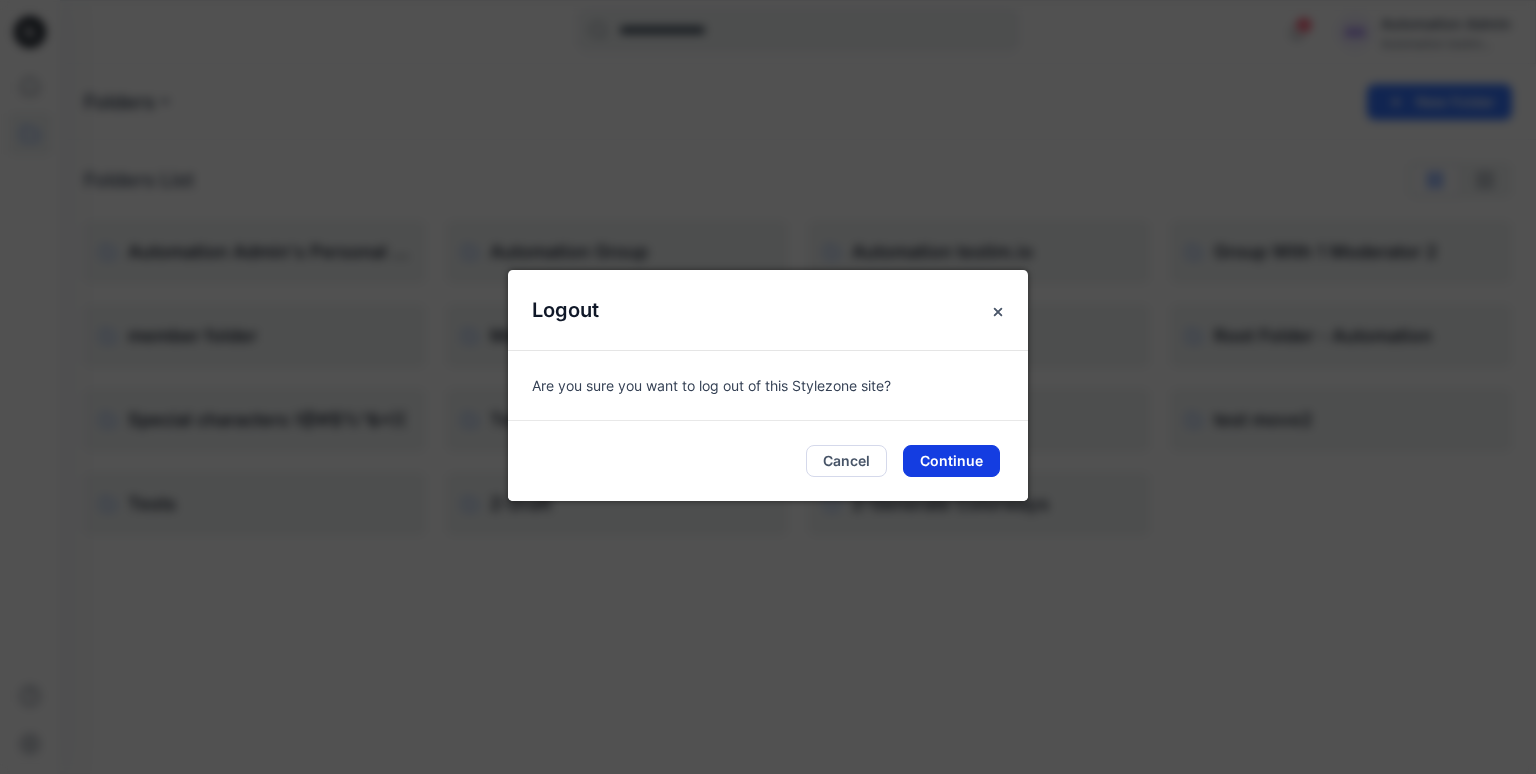 click on "Continue" at bounding box center [951, 461] 